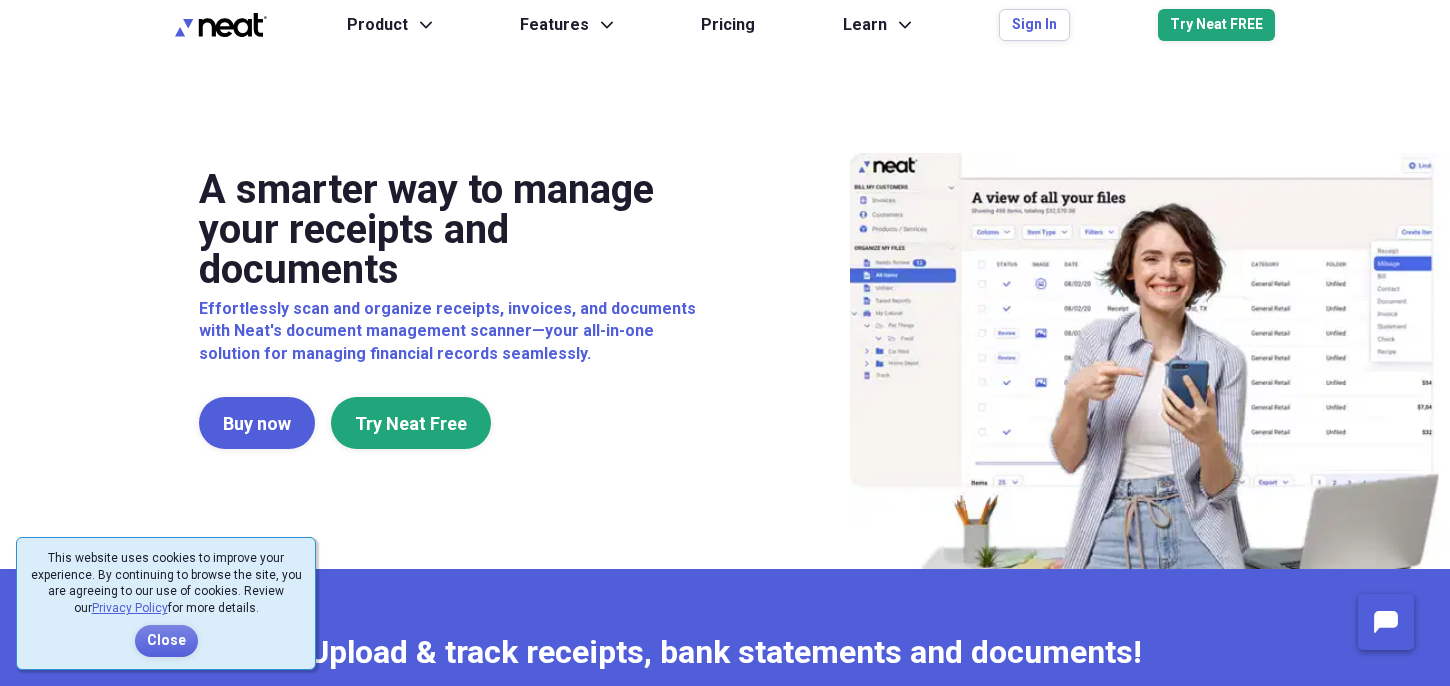 scroll, scrollTop: 0, scrollLeft: 0, axis: both 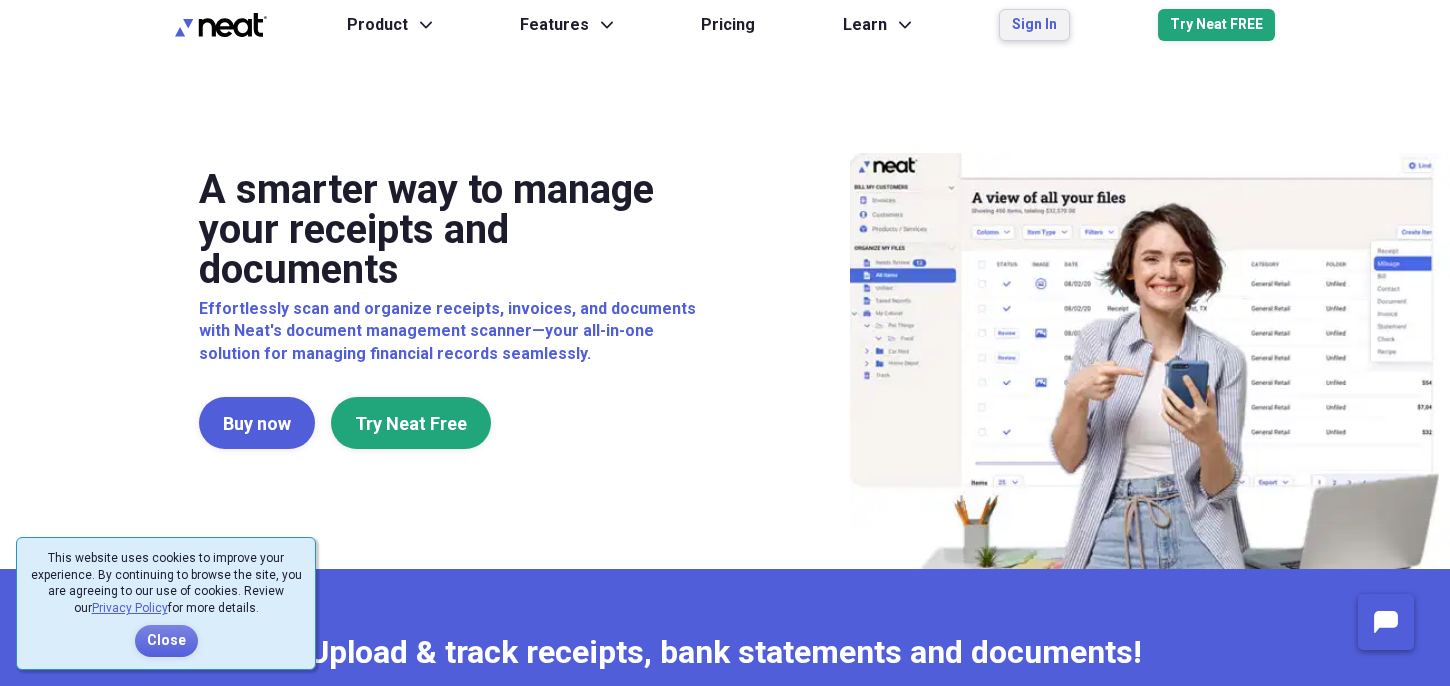 click on "Sign In" at bounding box center (1034, 25) 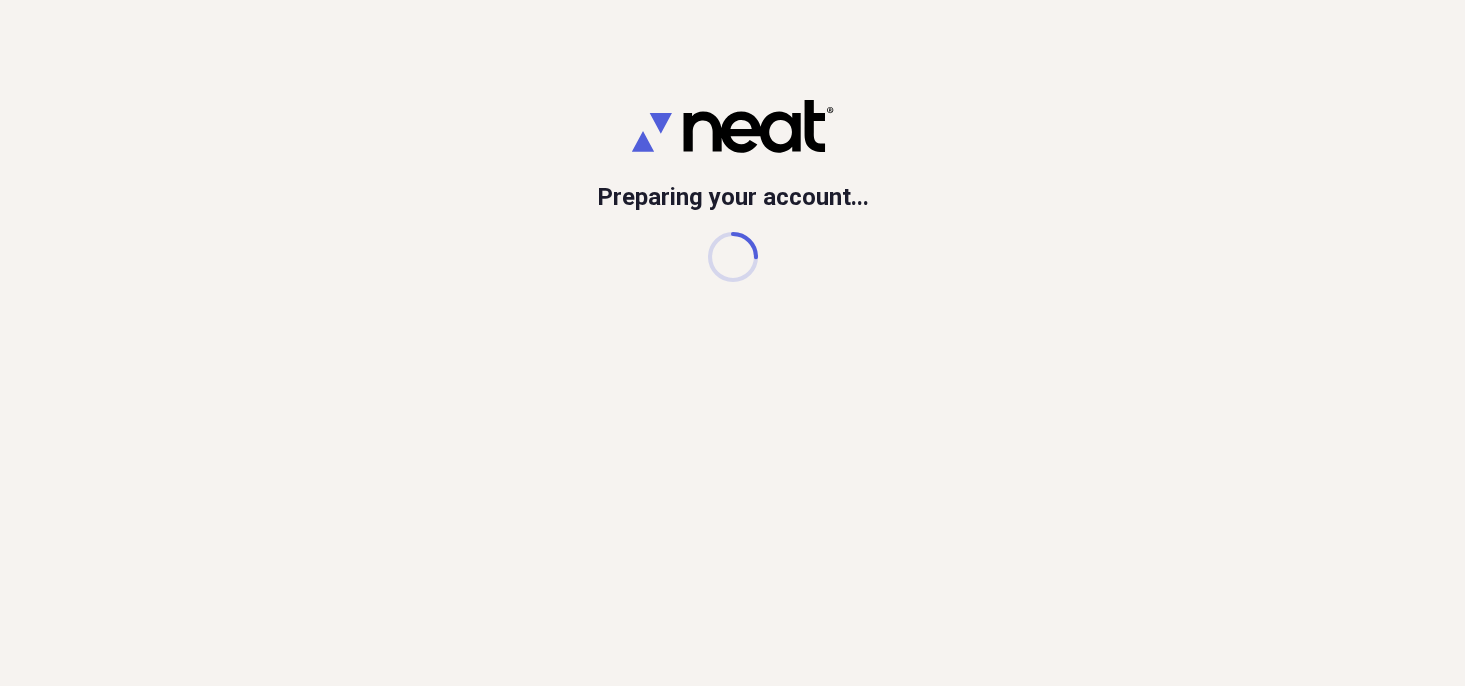 scroll, scrollTop: 0, scrollLeft: 0, axis: both 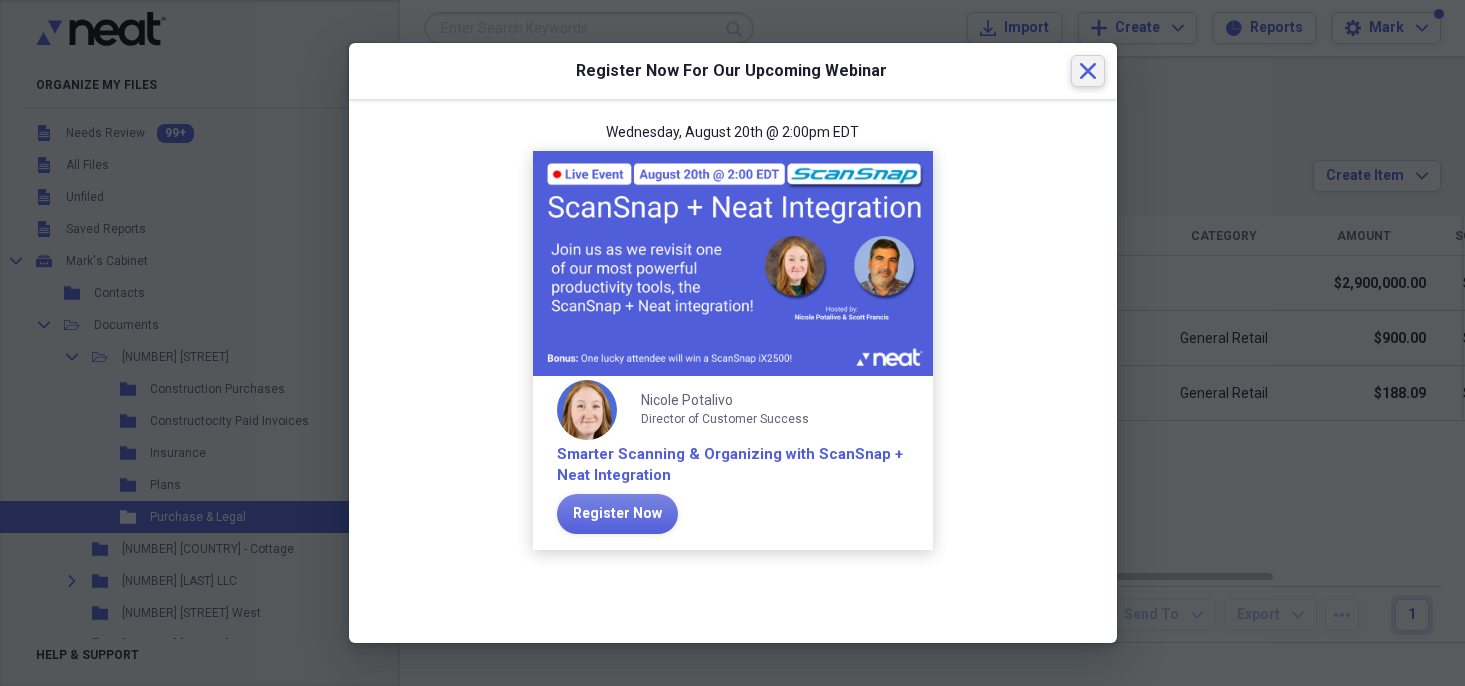 click 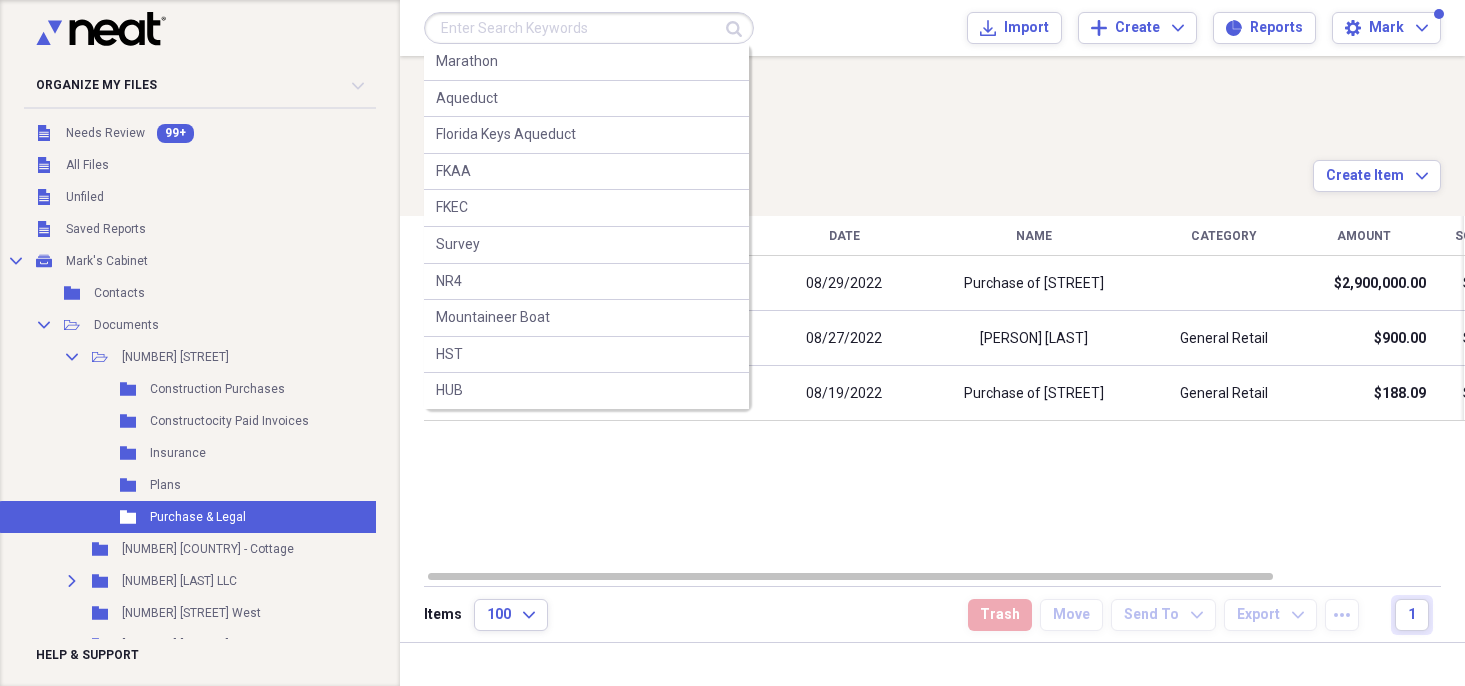 click at bounding box center [589, 28] 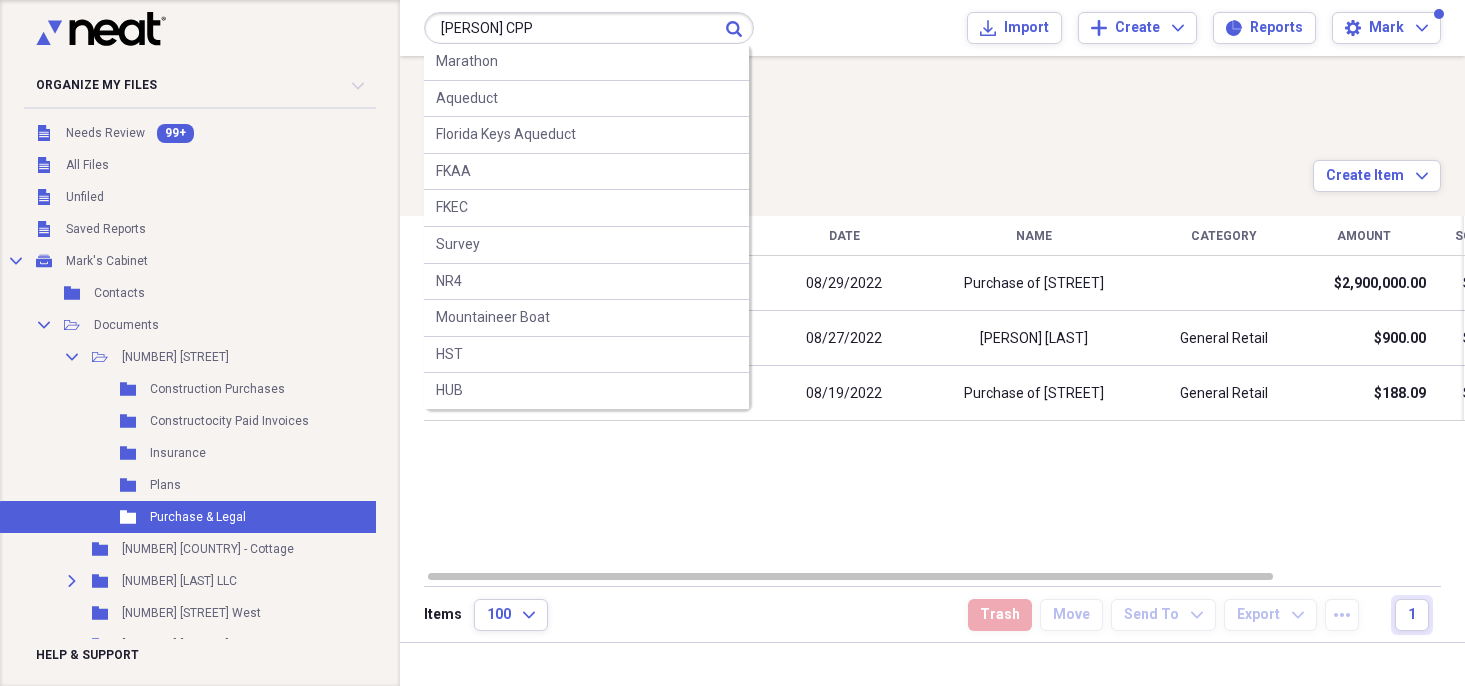 type on "[PERSON] CPP" 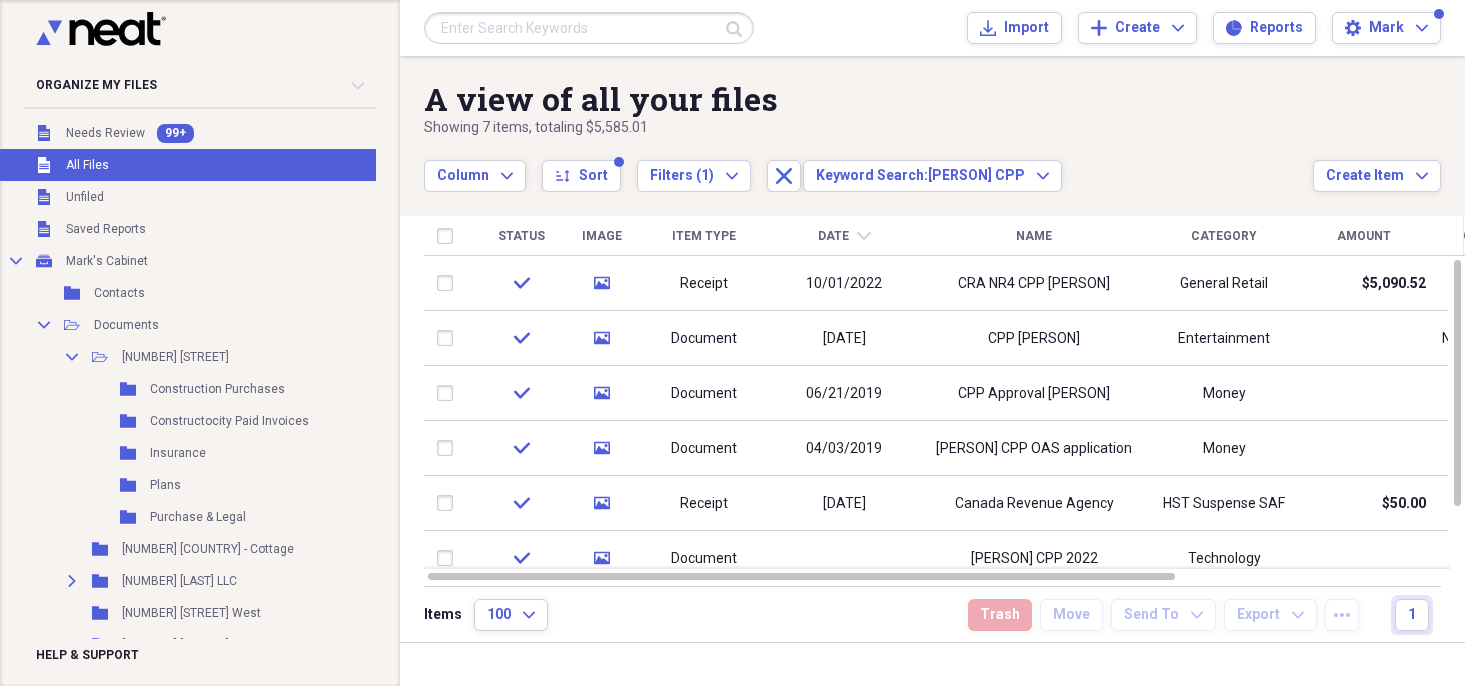 click at bounding box center (589, 28) 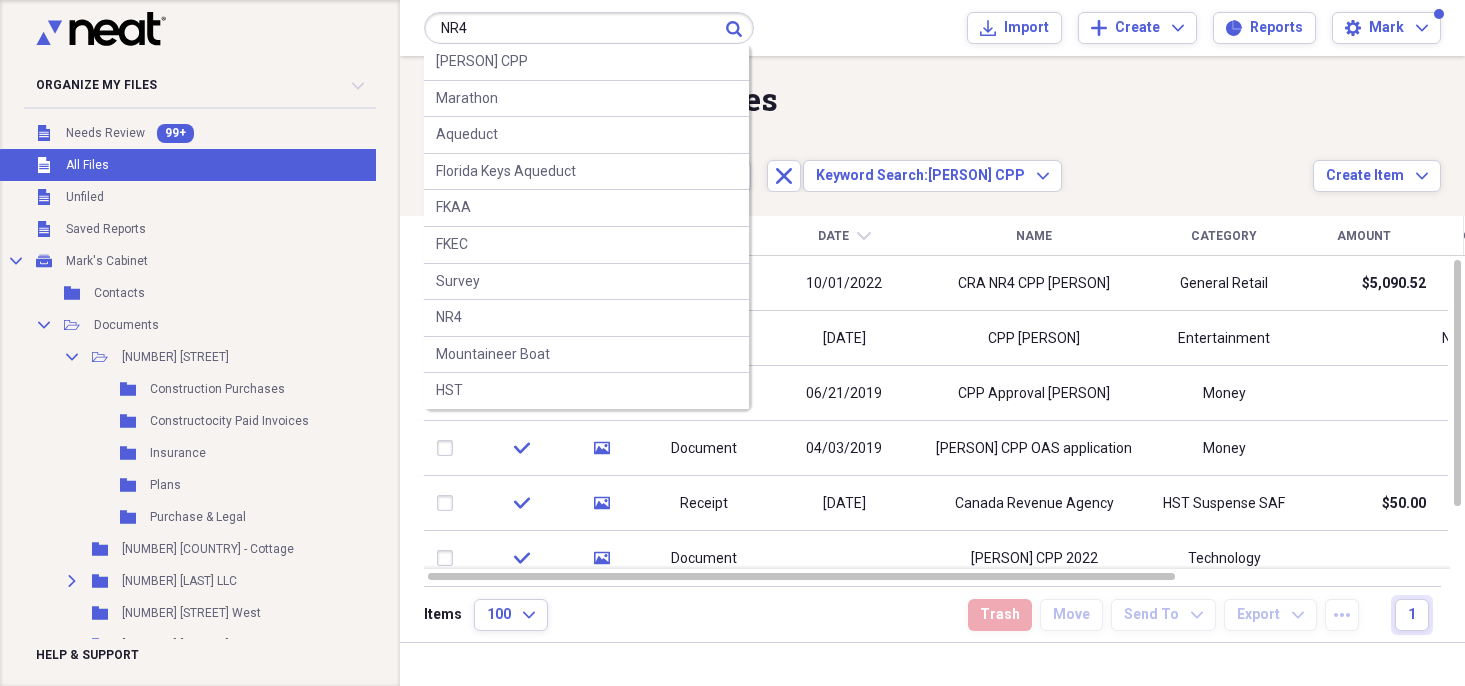 type on "NR4" 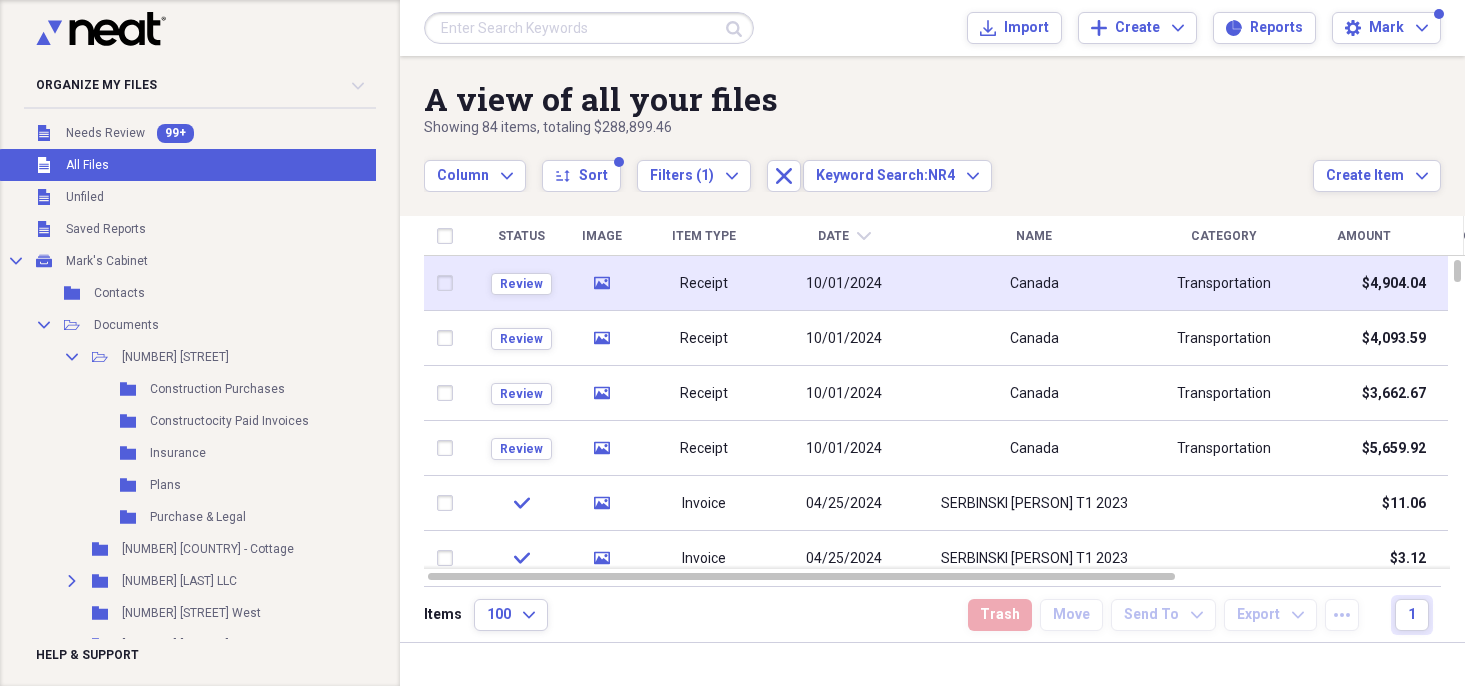 click on "Receipt" at bounding box center [704, 284] 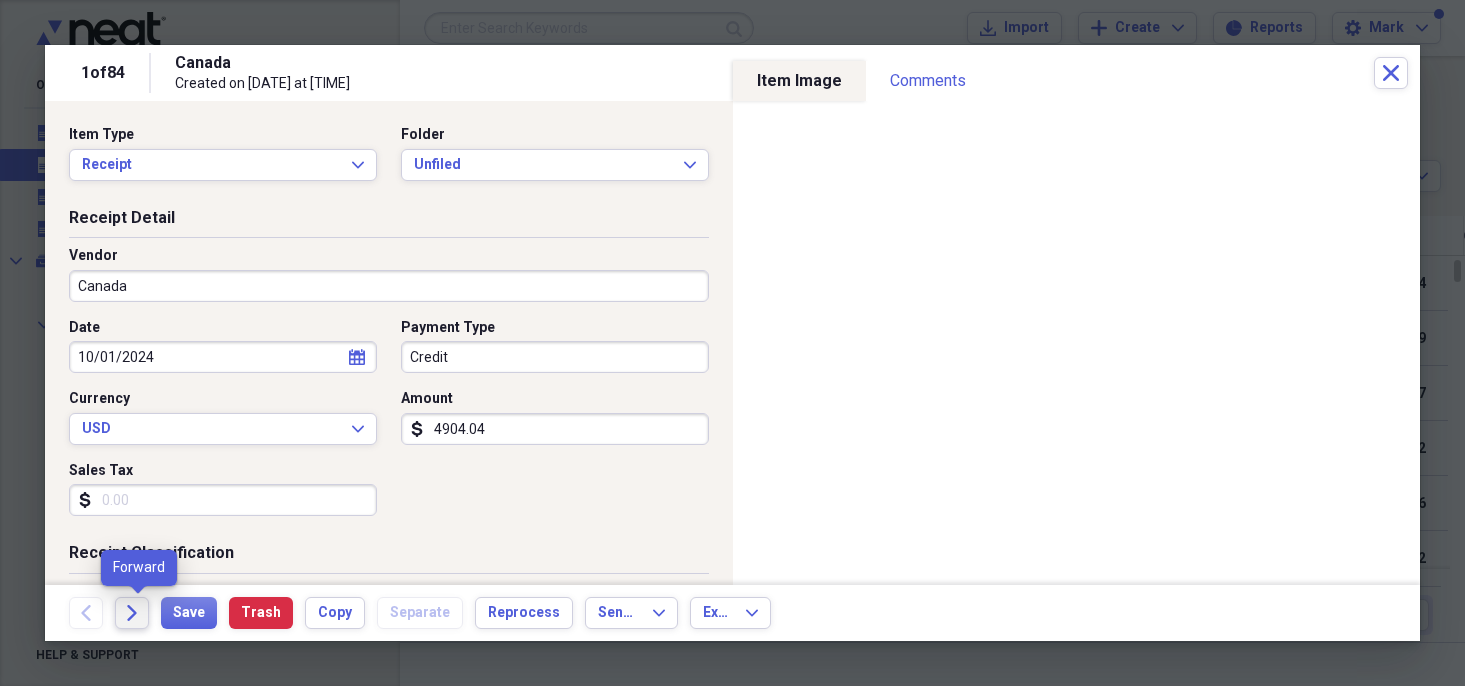 click 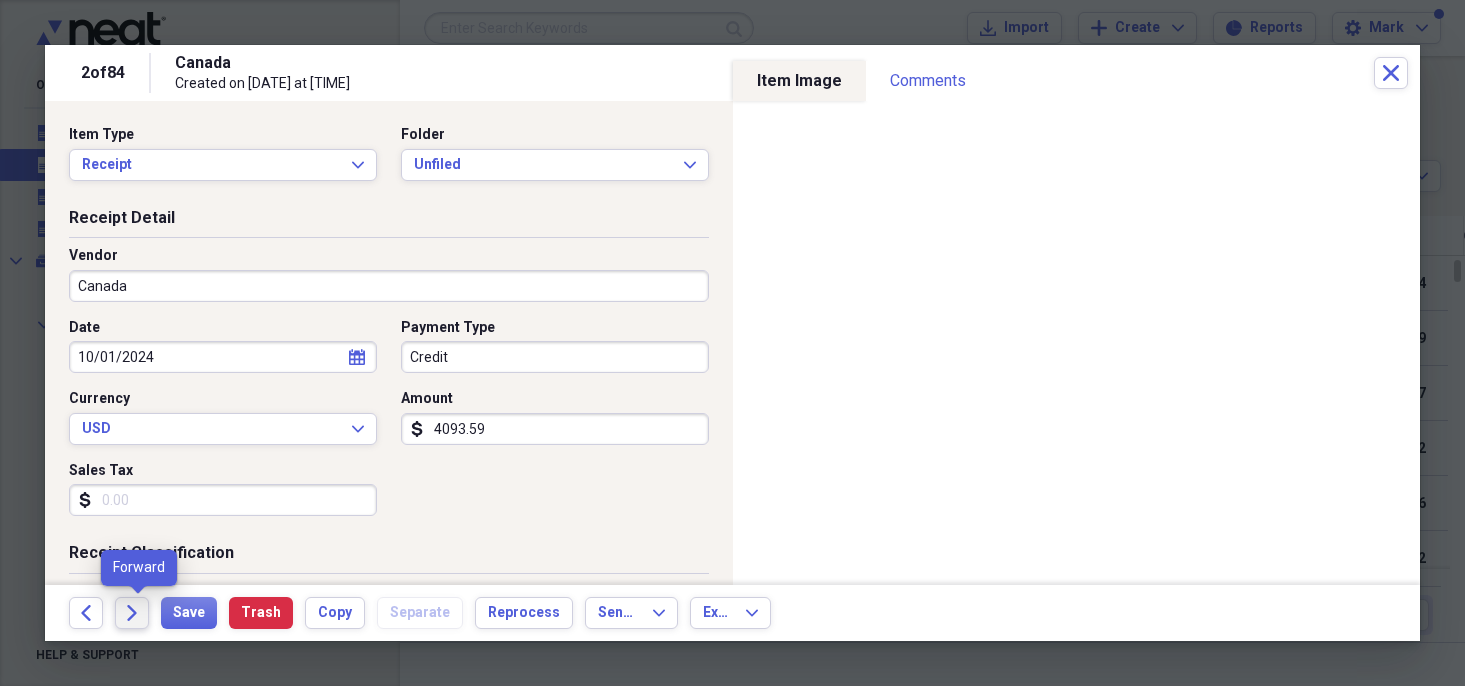 click on "Forward" 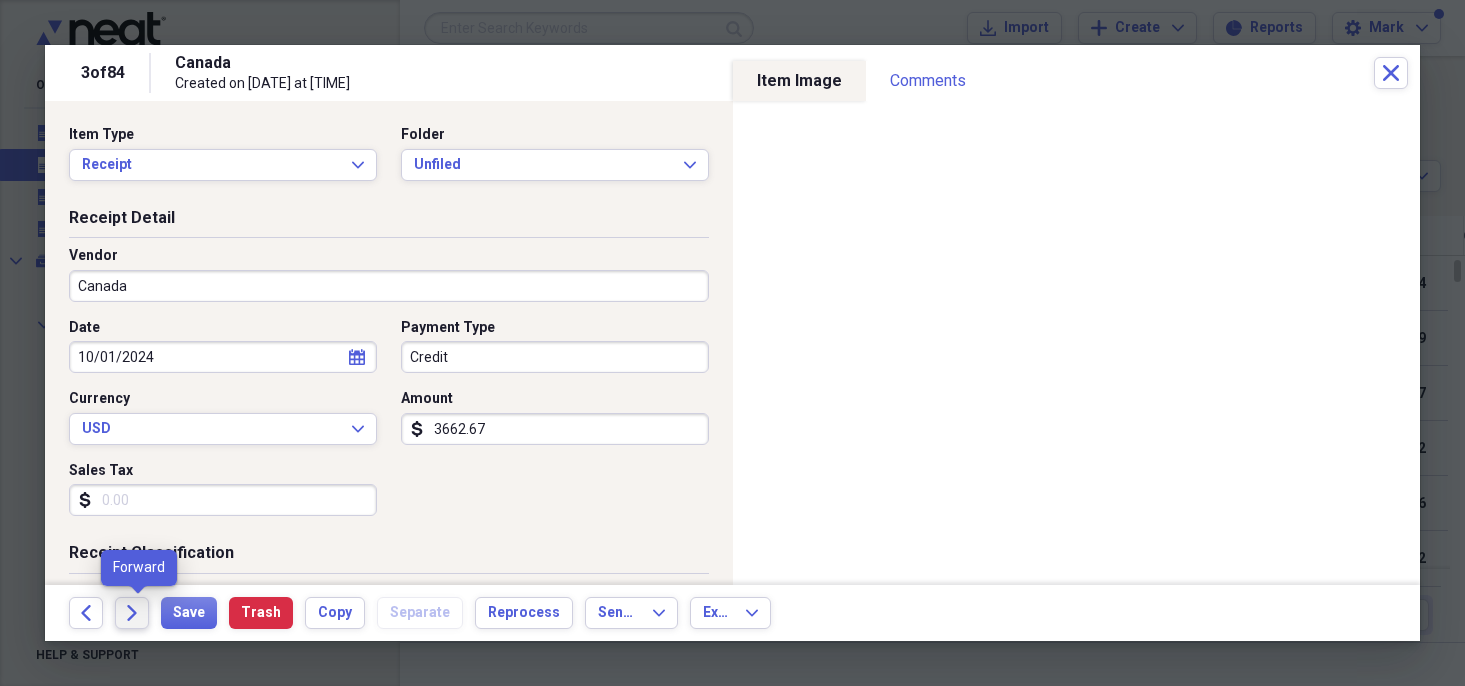 click on "Forward" 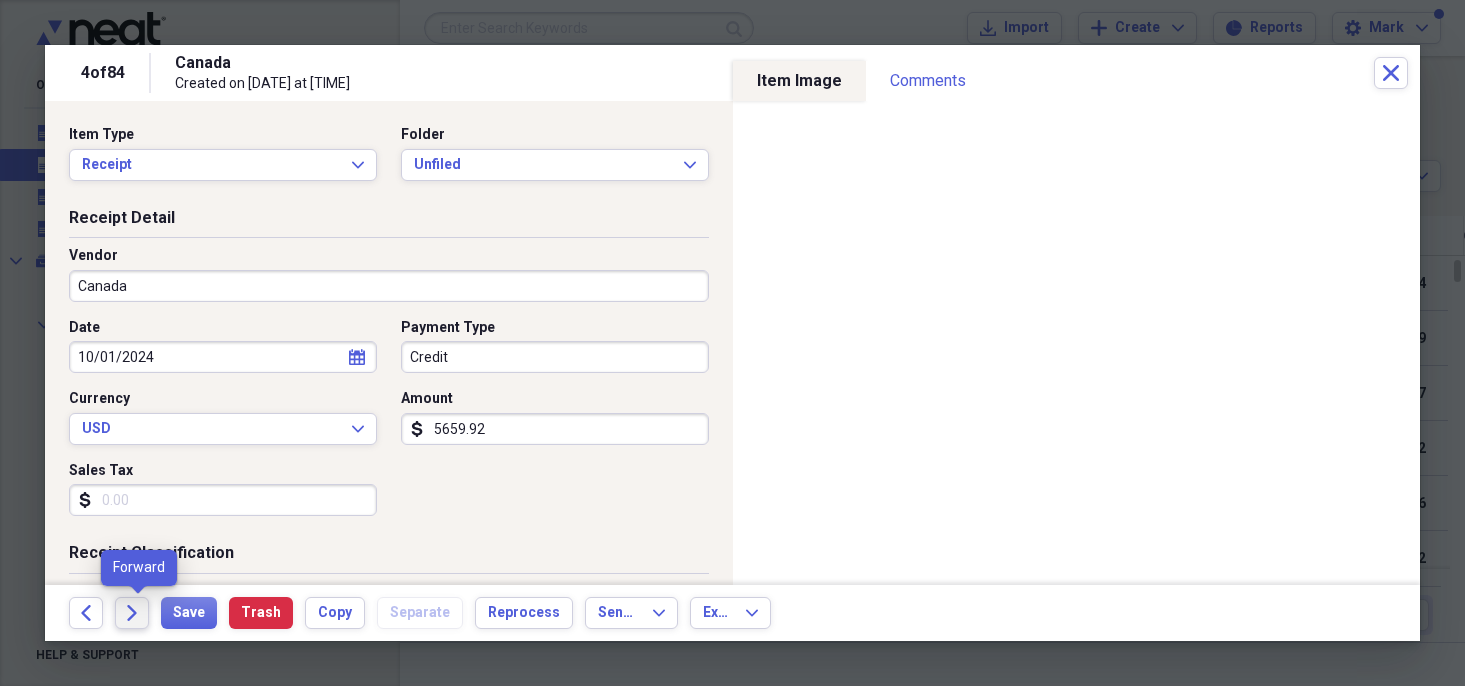 click on "Forward" 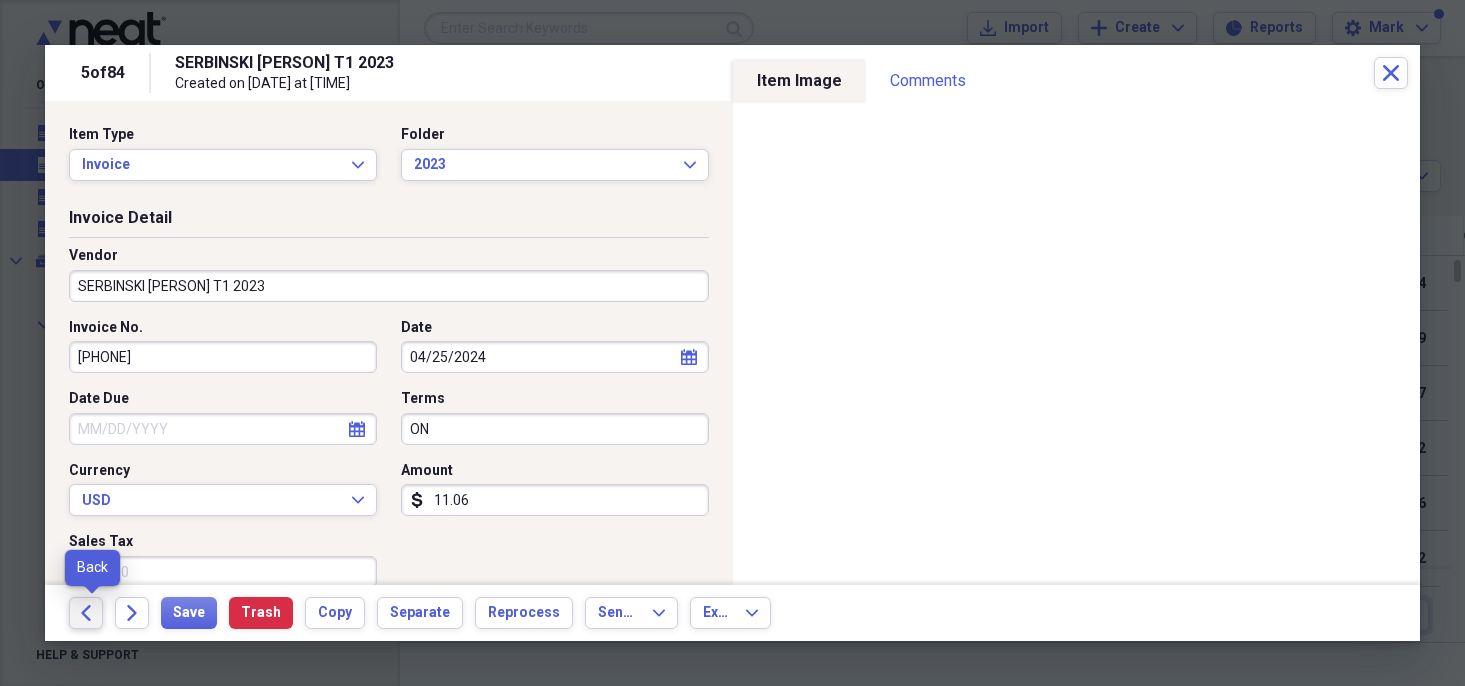 click on "Back" 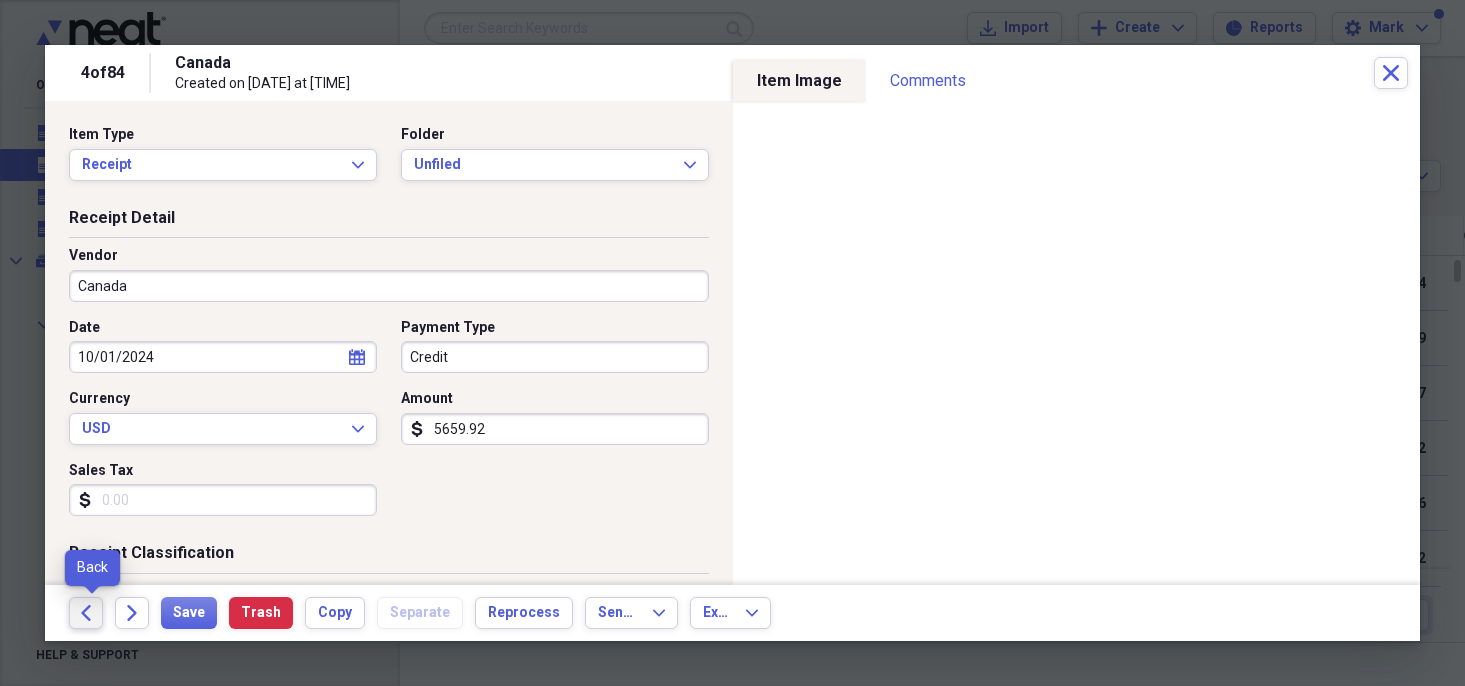 click on "Back" at bounding box center (86, 613) 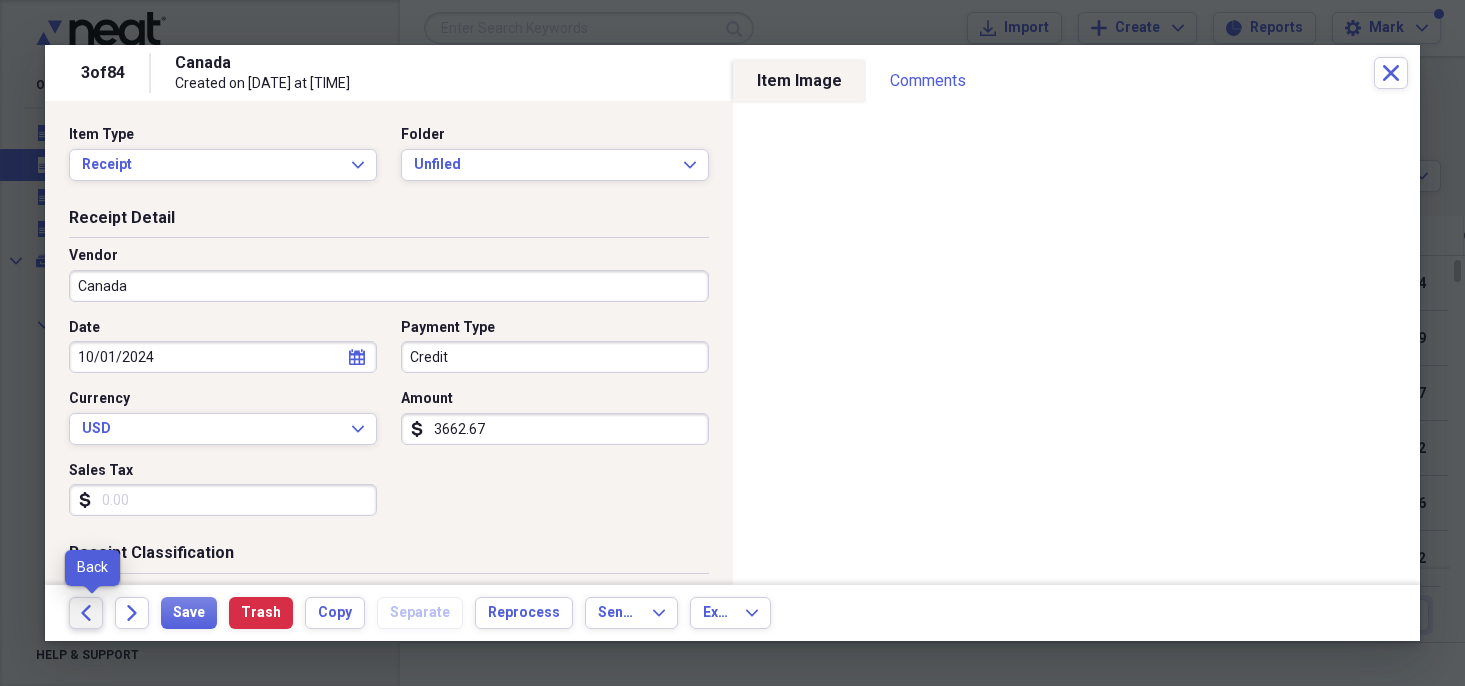 click on "Back" 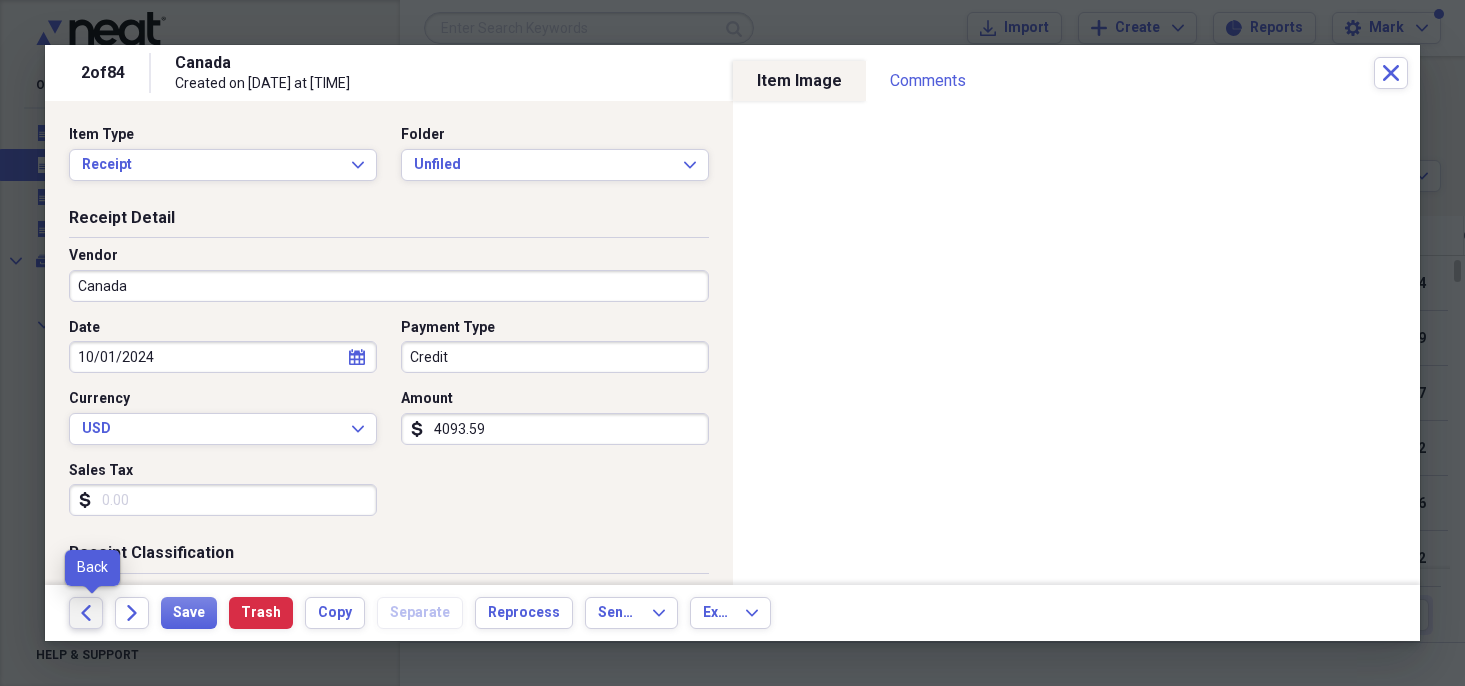 click on "Back" at bounding box center (86, 613) 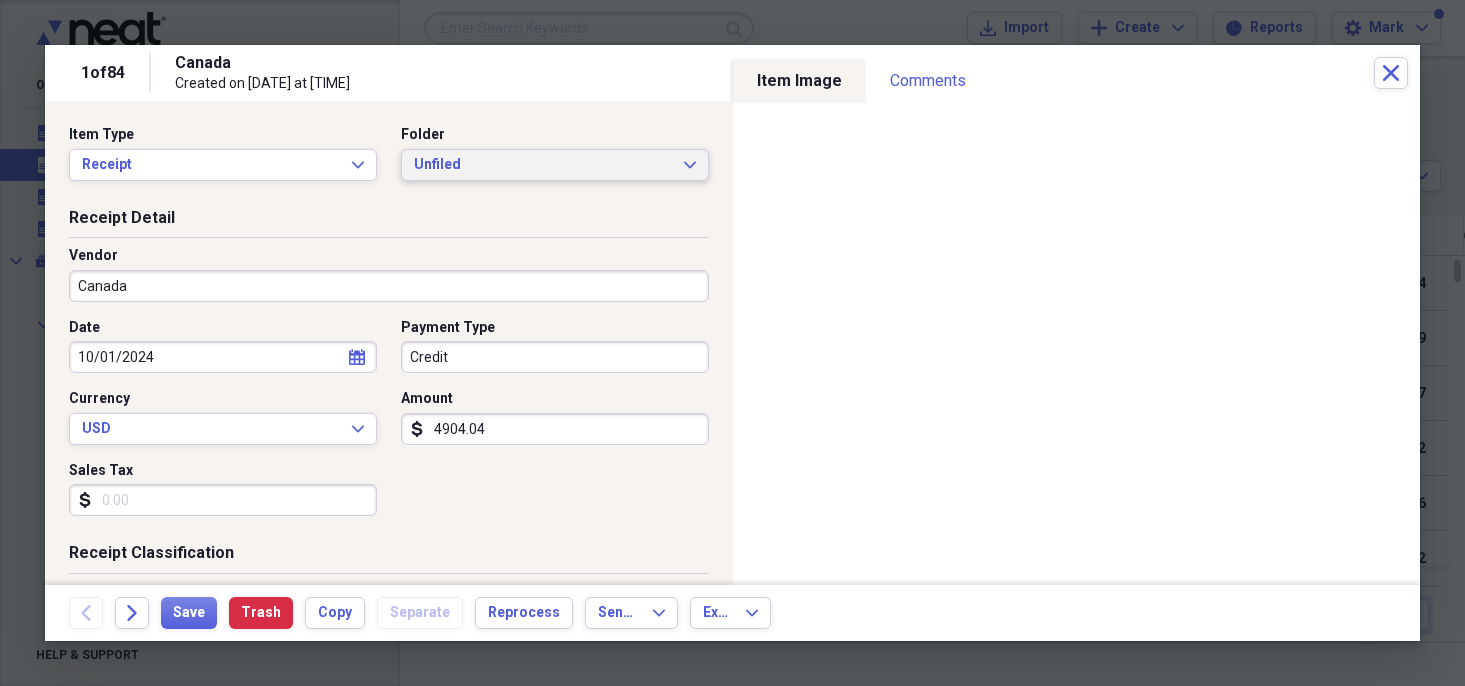 click on "Unfiled Expand" at bounding box center [555, 165] 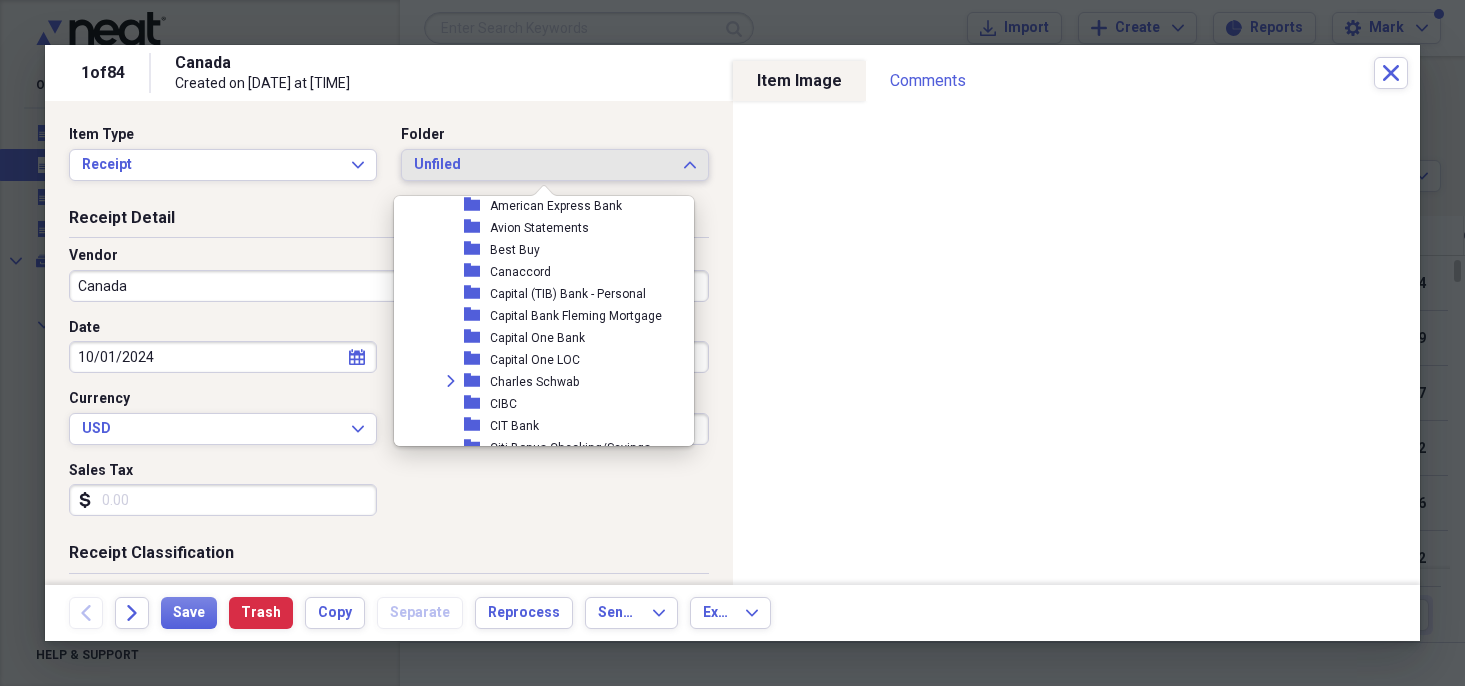 scroll, scrollTop: 0, scrollLeft: 0, axis: both 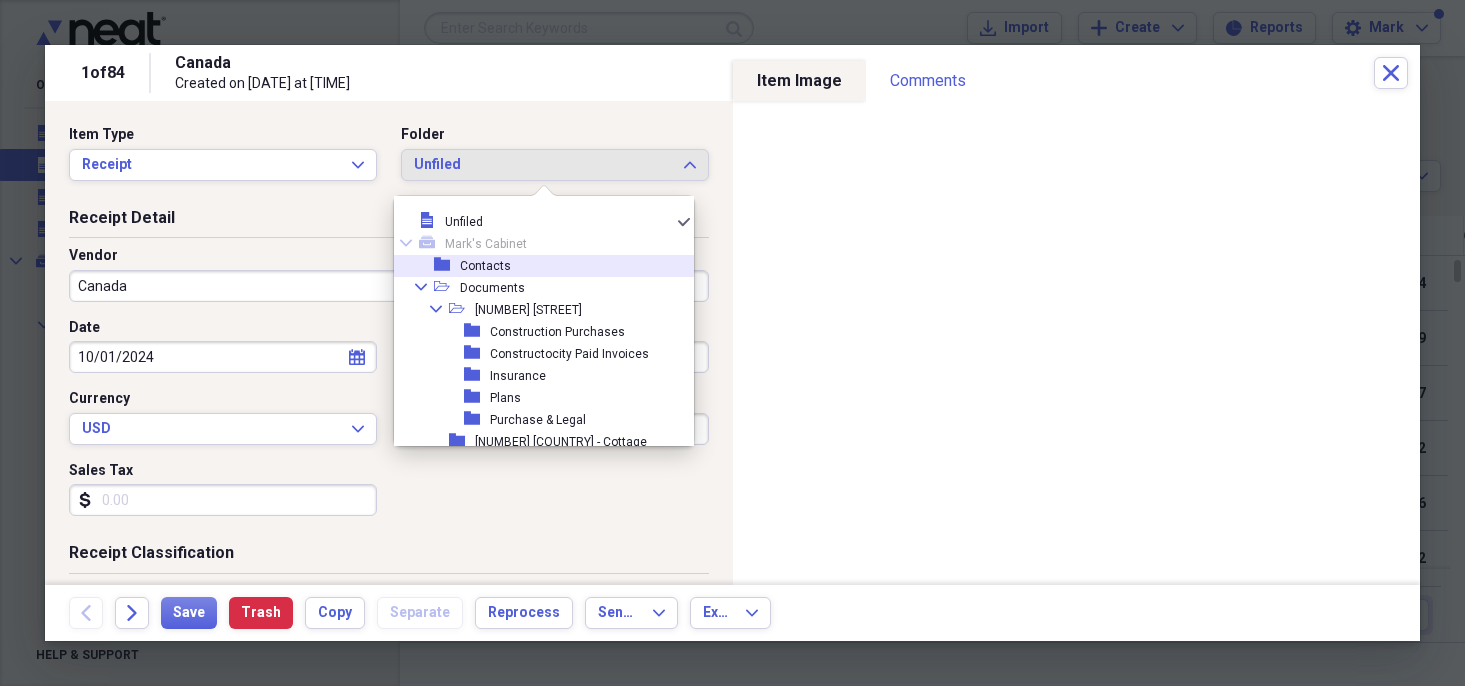 click on "Item Type Receipt Expand Folder Unfiled Expand Receipt Detail Vendor Canada Date [DATE] calendar Calendar Payment Type Credit Currency USD Expand Amount dollar-sign 4904.04 Sales Tax dollar-sign Receipt Classification Reimbursable Billable Category Transportation Tax Category No Form - Non-deductible Expand Customer Project Product Location Class Notes" at bounding box center [389, 343] 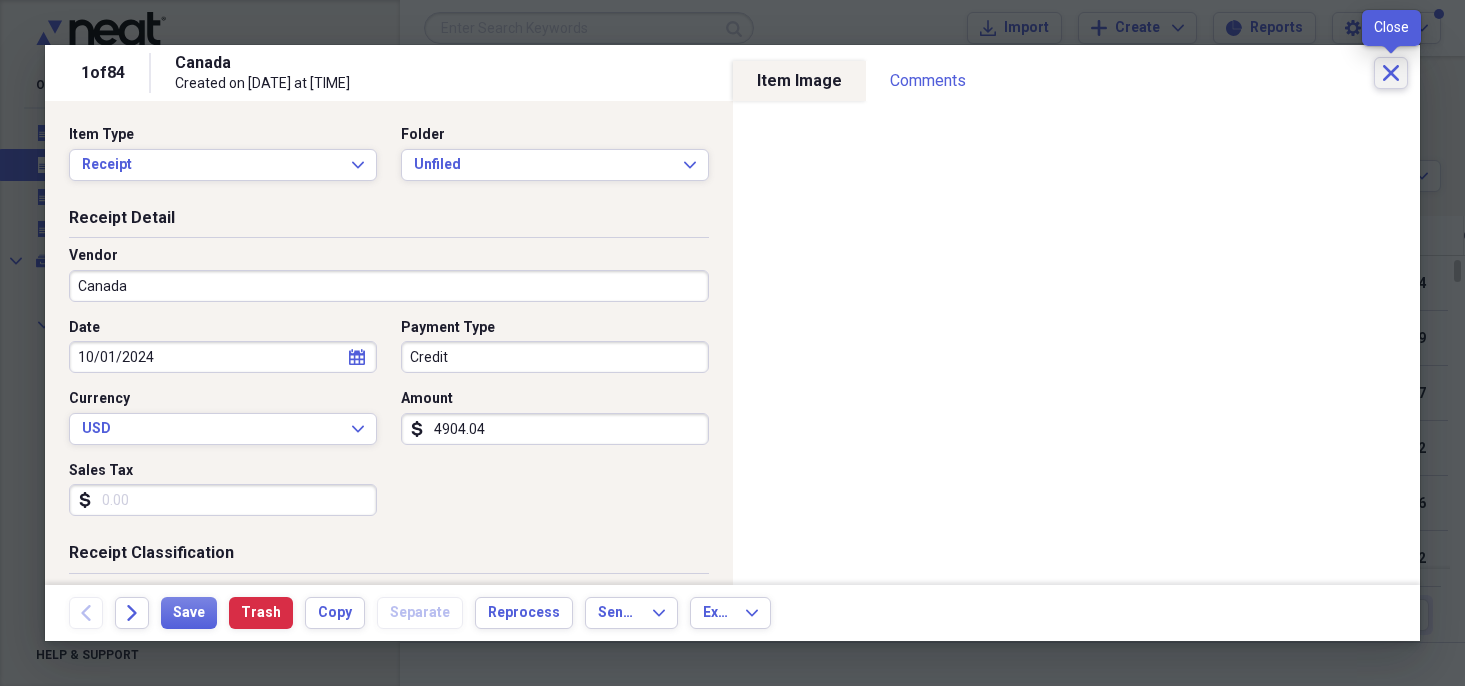 click on "Close" 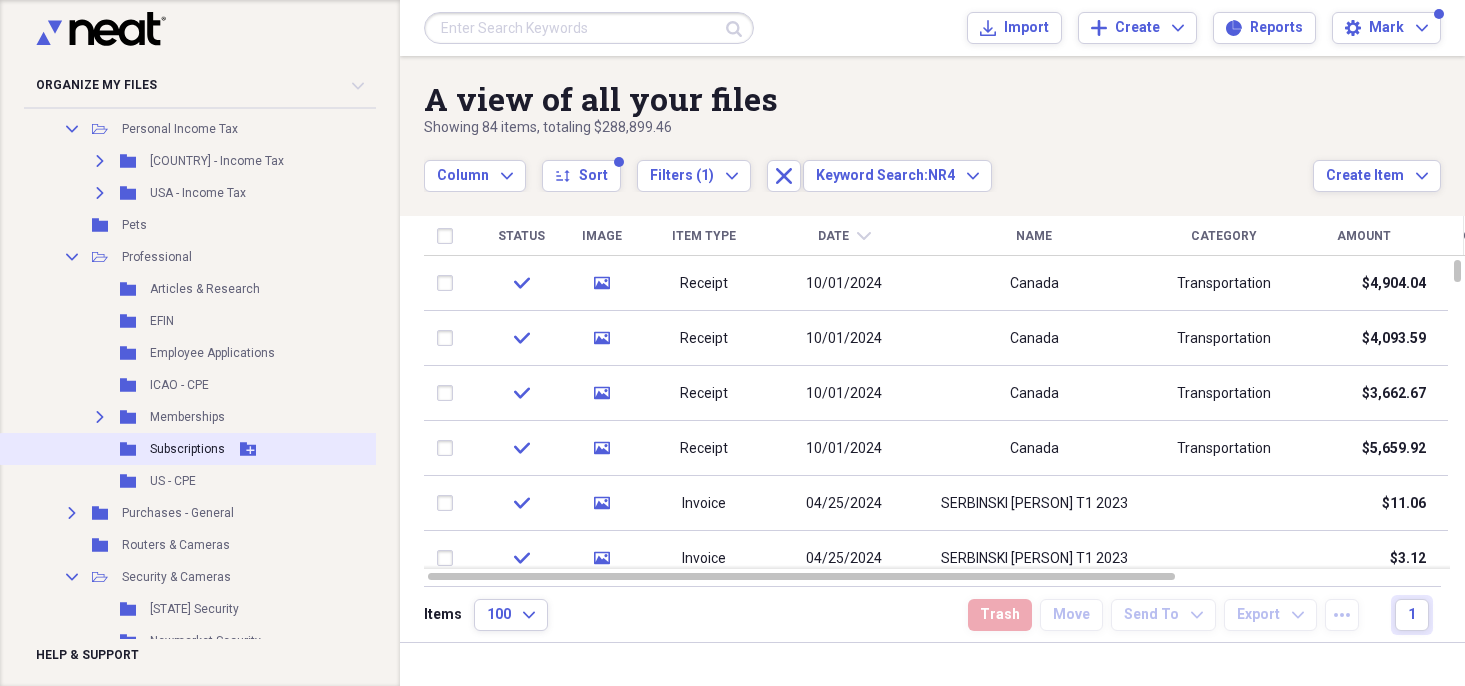 scroll, scrollTop: 1600, scrollLeft: 0, axis: vertical 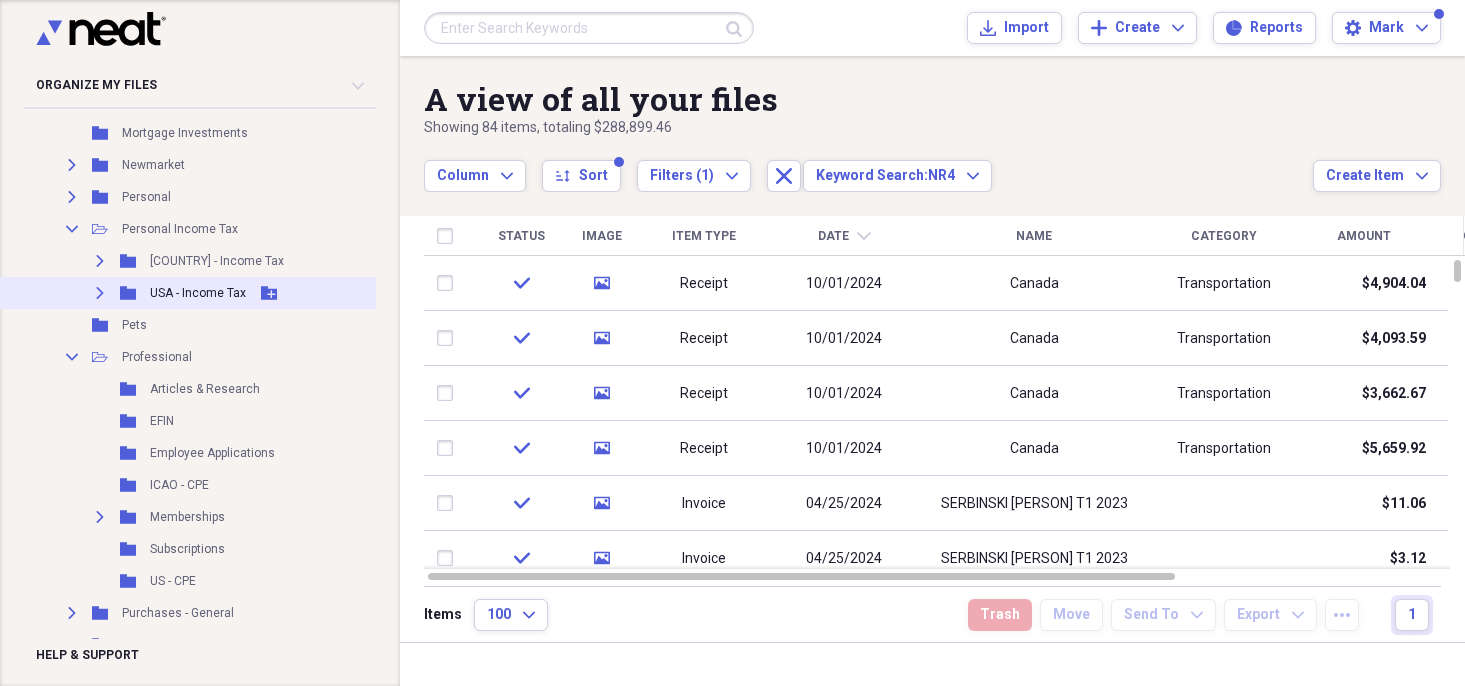click 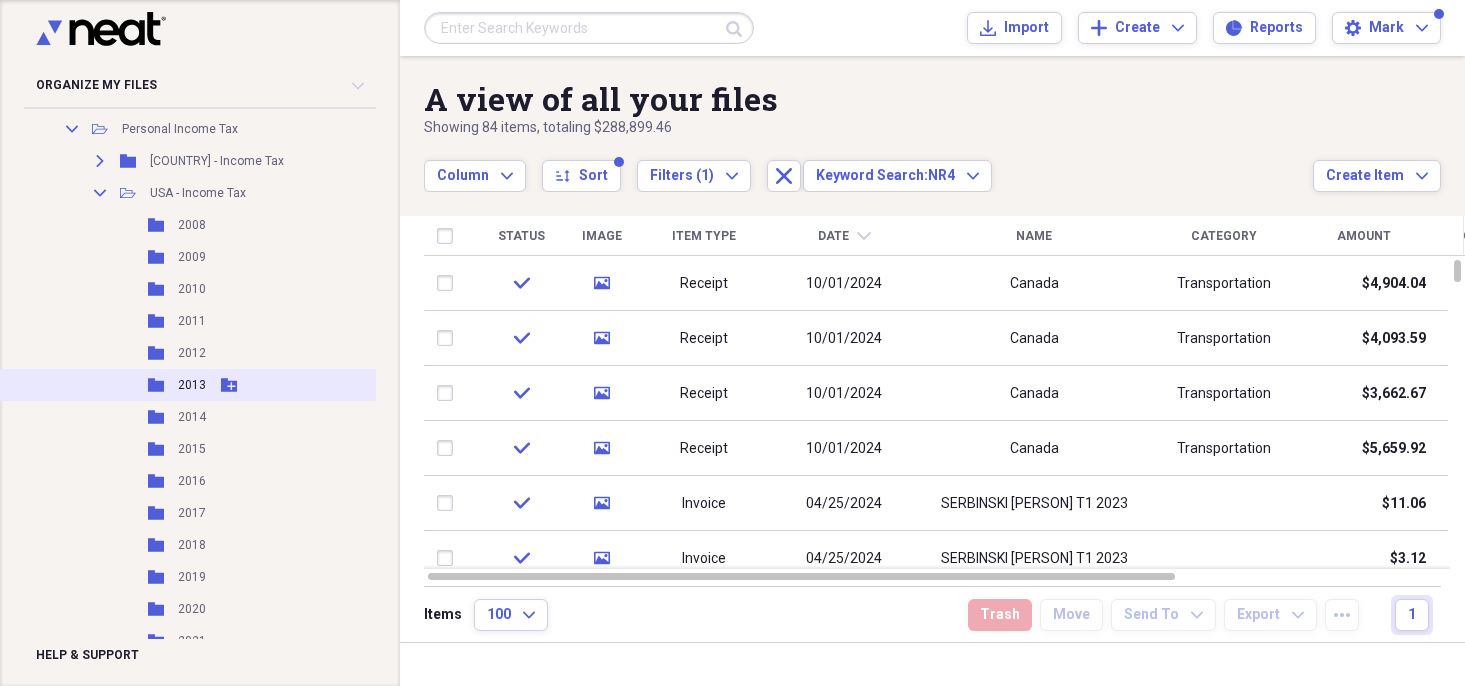 scroll, scrollTop: 1600, scrollLeft: 0, axis: vertical 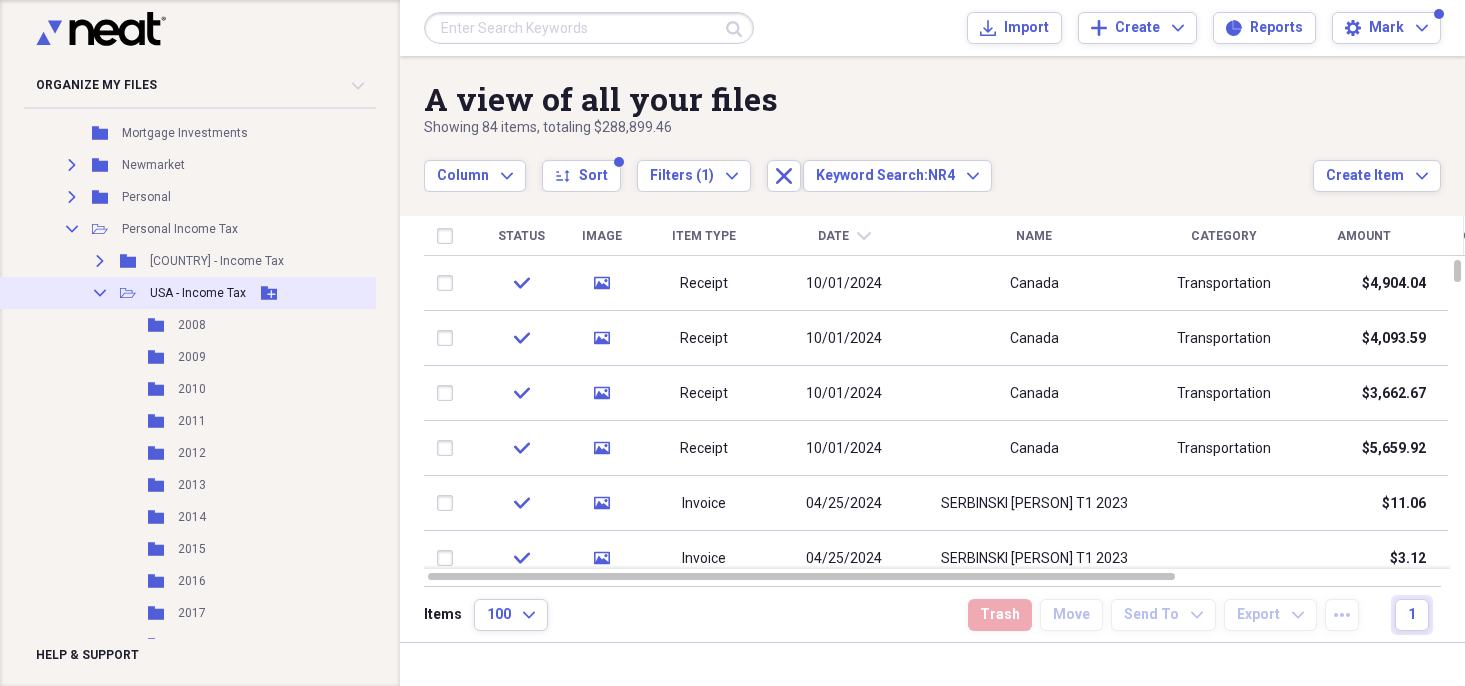 click 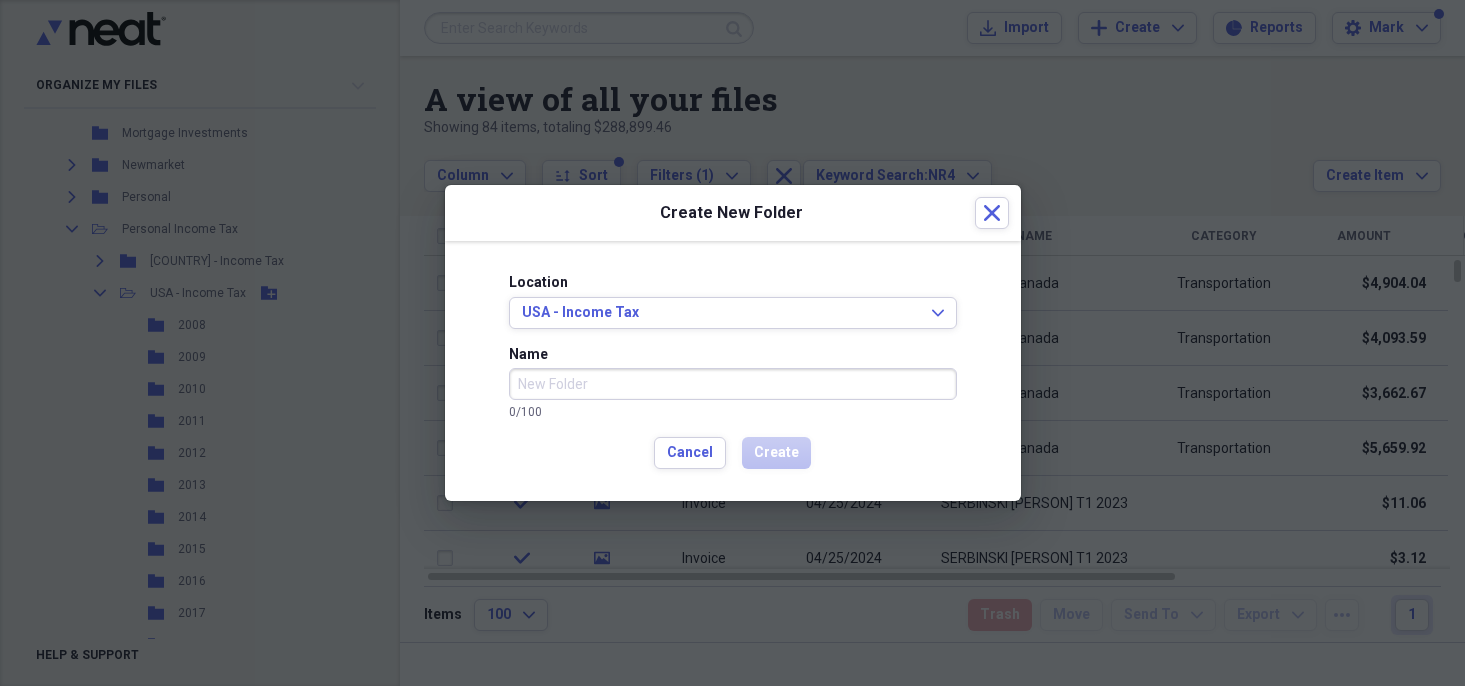 click on "Name" at bounding box center (733, 384) 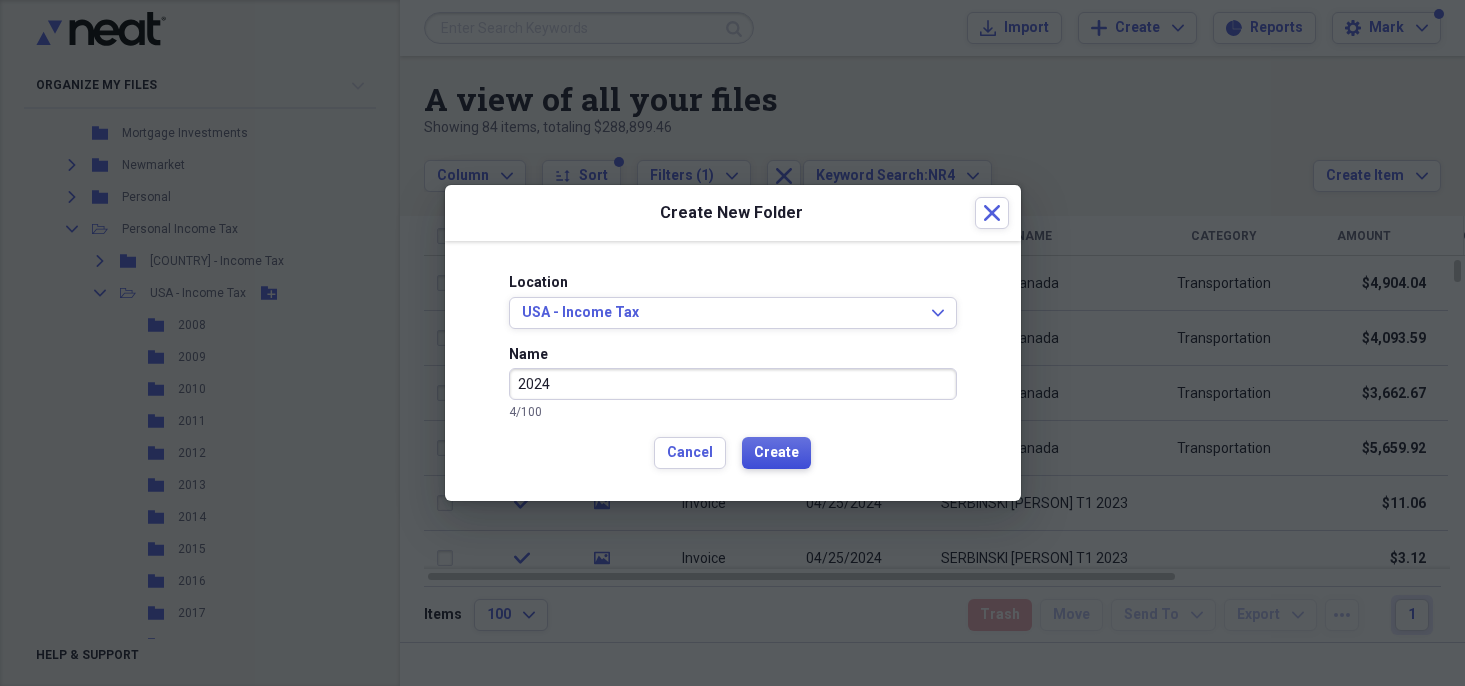 type on "2024" 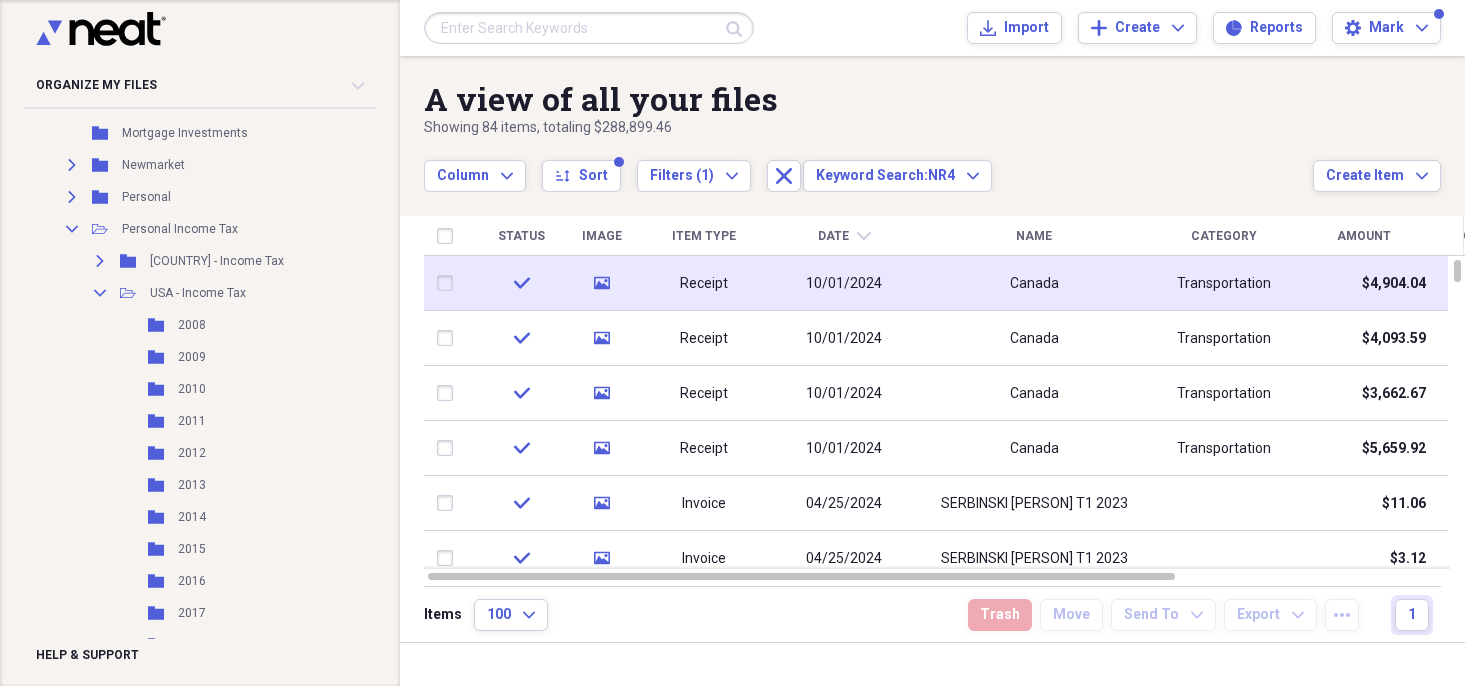 click at bounding box center (449, 283) 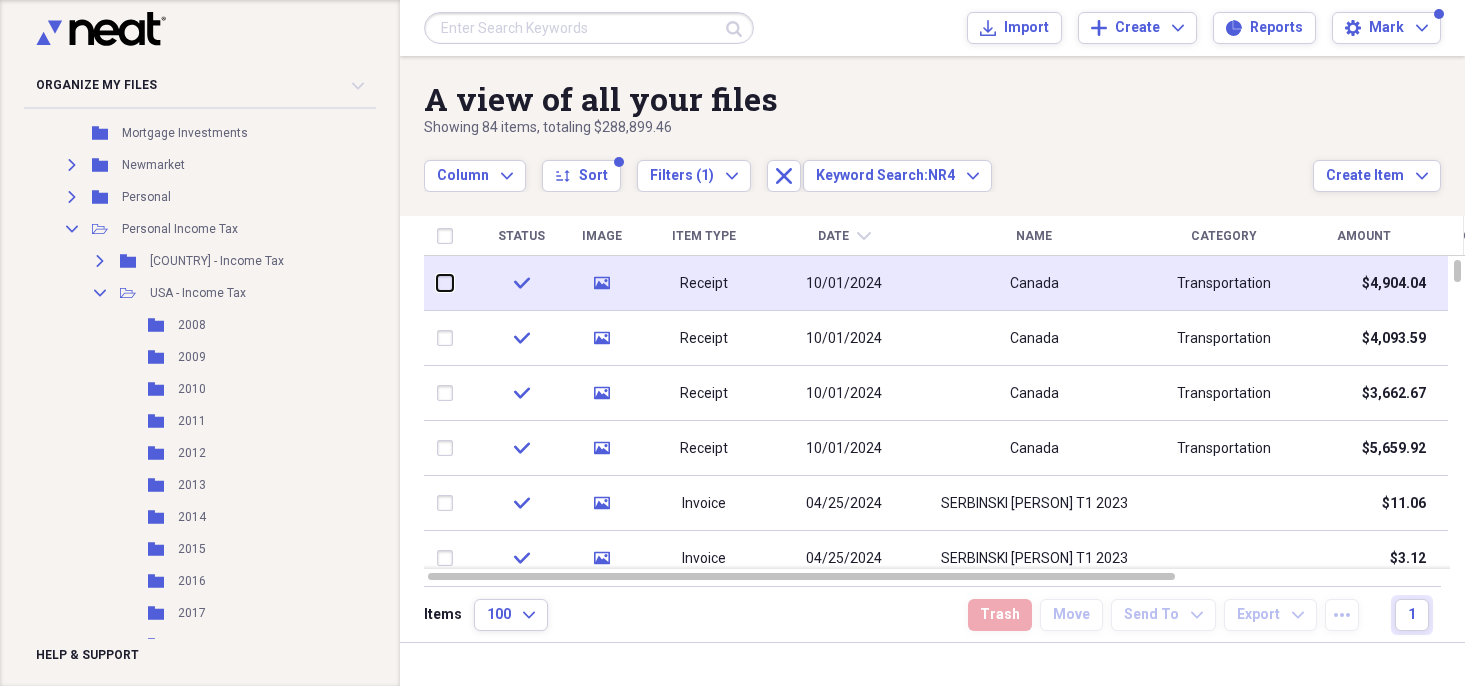 click at bounding box center (437, 283) 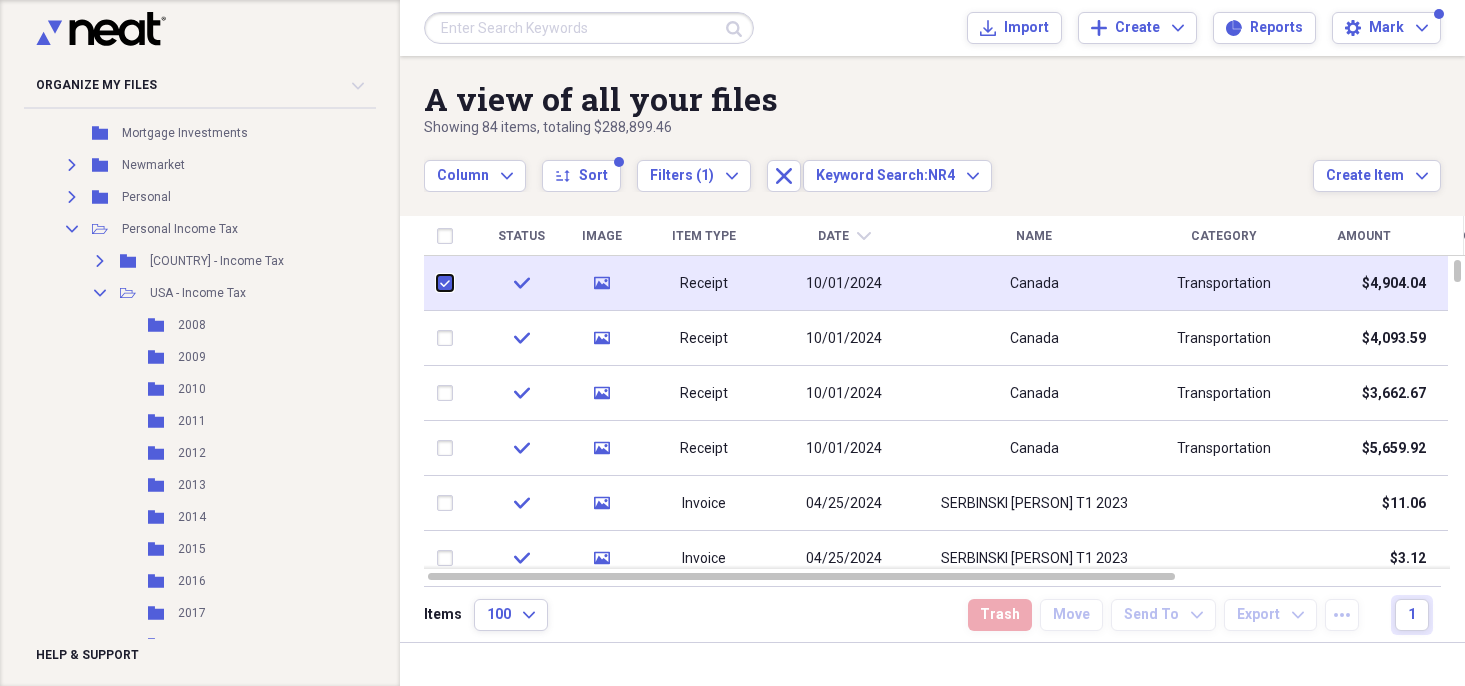 checkbox on "true" 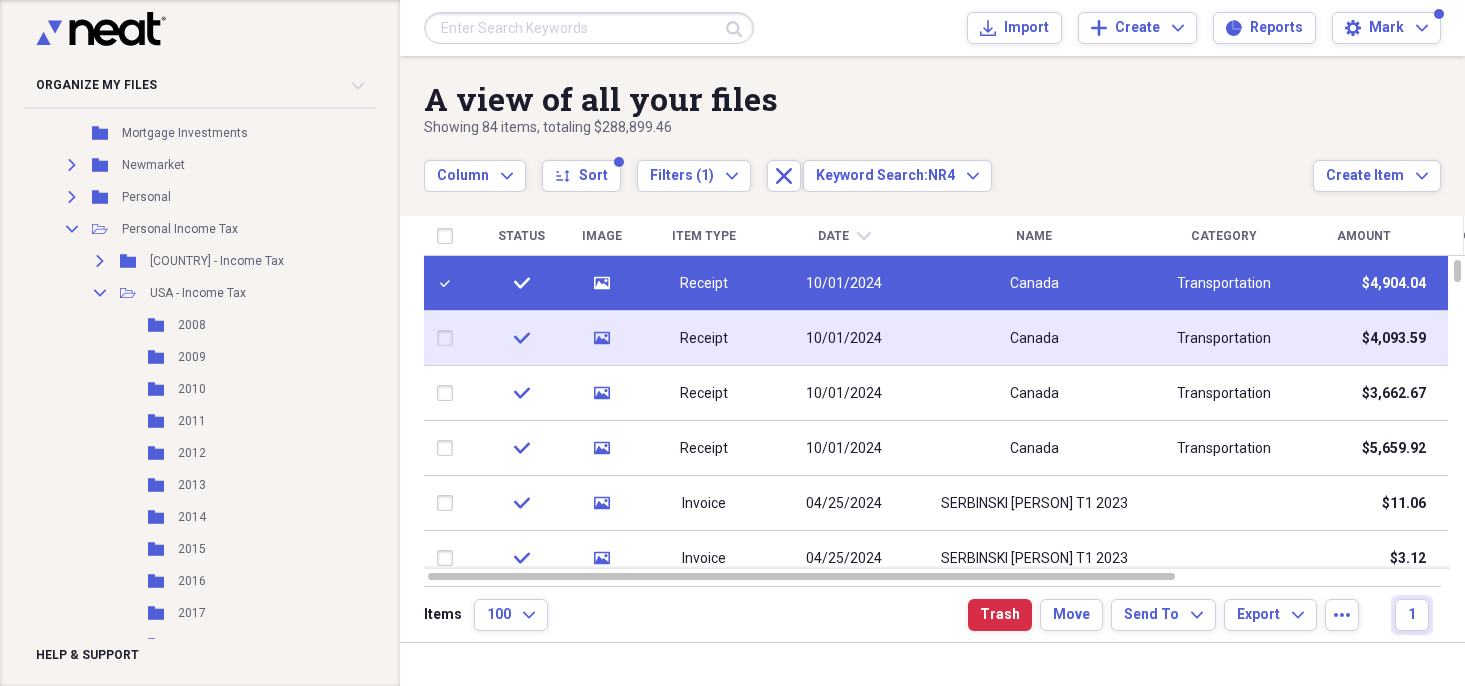 drag, startPoint x: 444, startPoint y: 336, endPoint x: 446, endPoint y: 355, distance: 19.104973 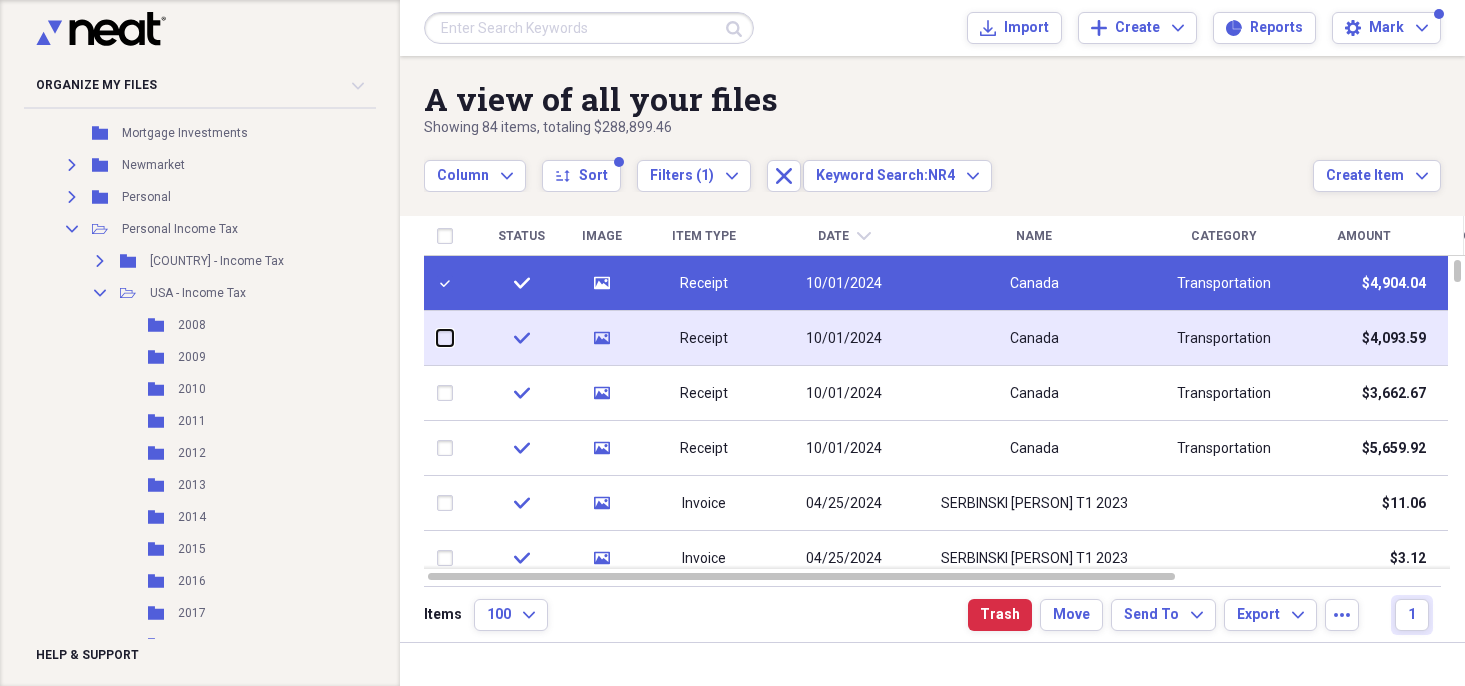 click at bounding box center [437, 338] 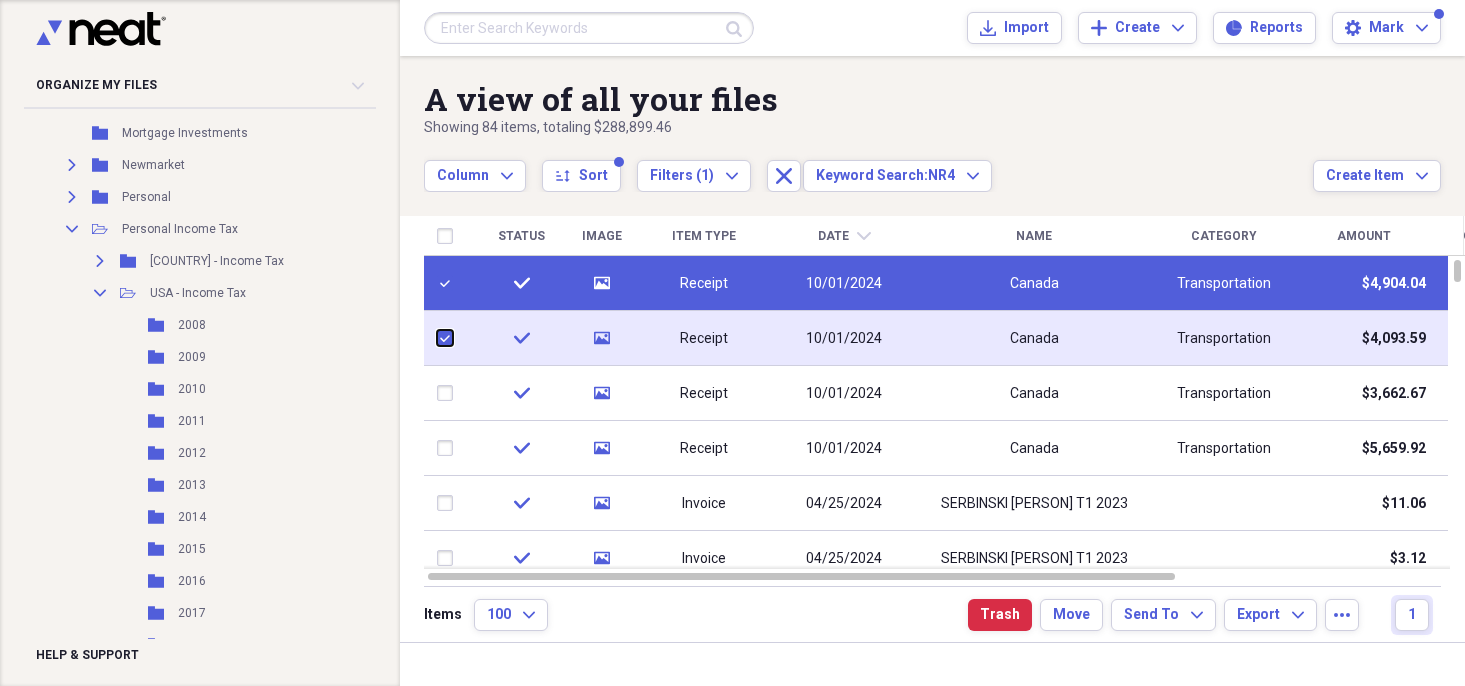 checkbox on "true" 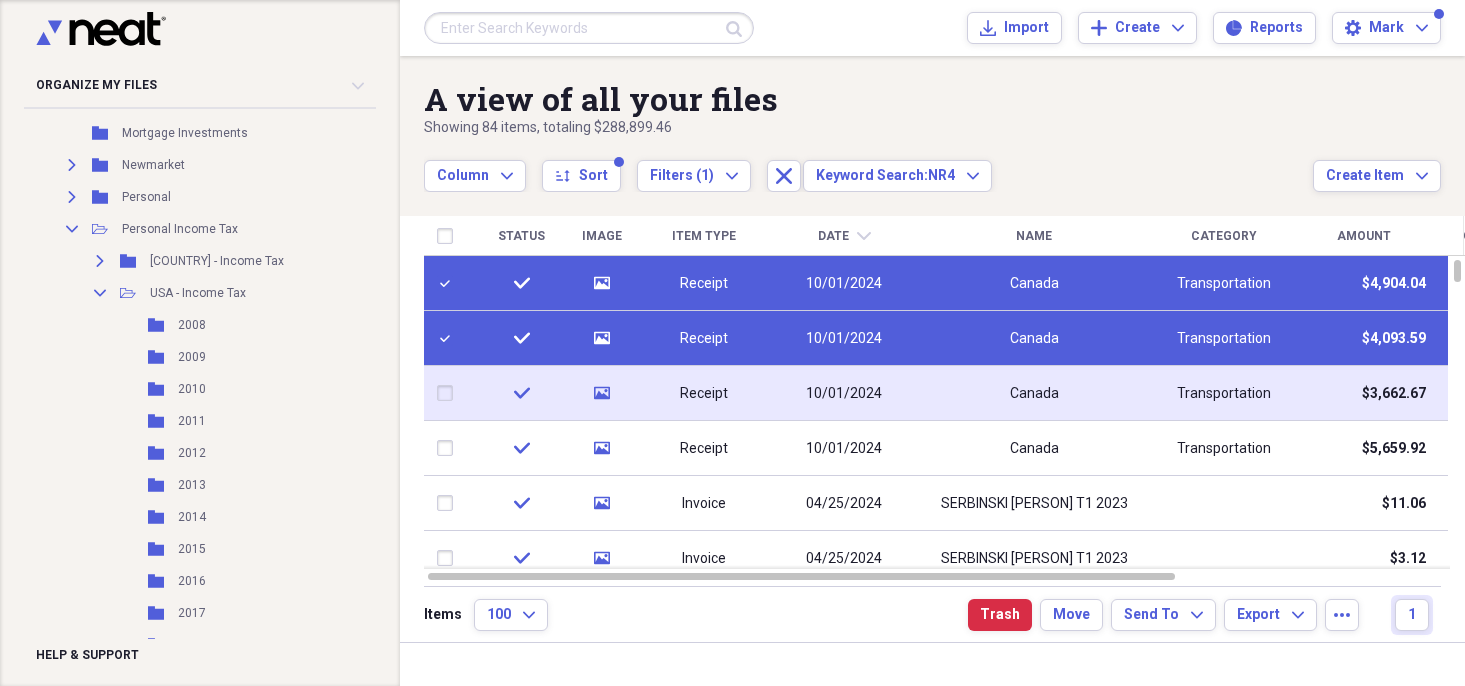 click at bounding box center (449, 393) 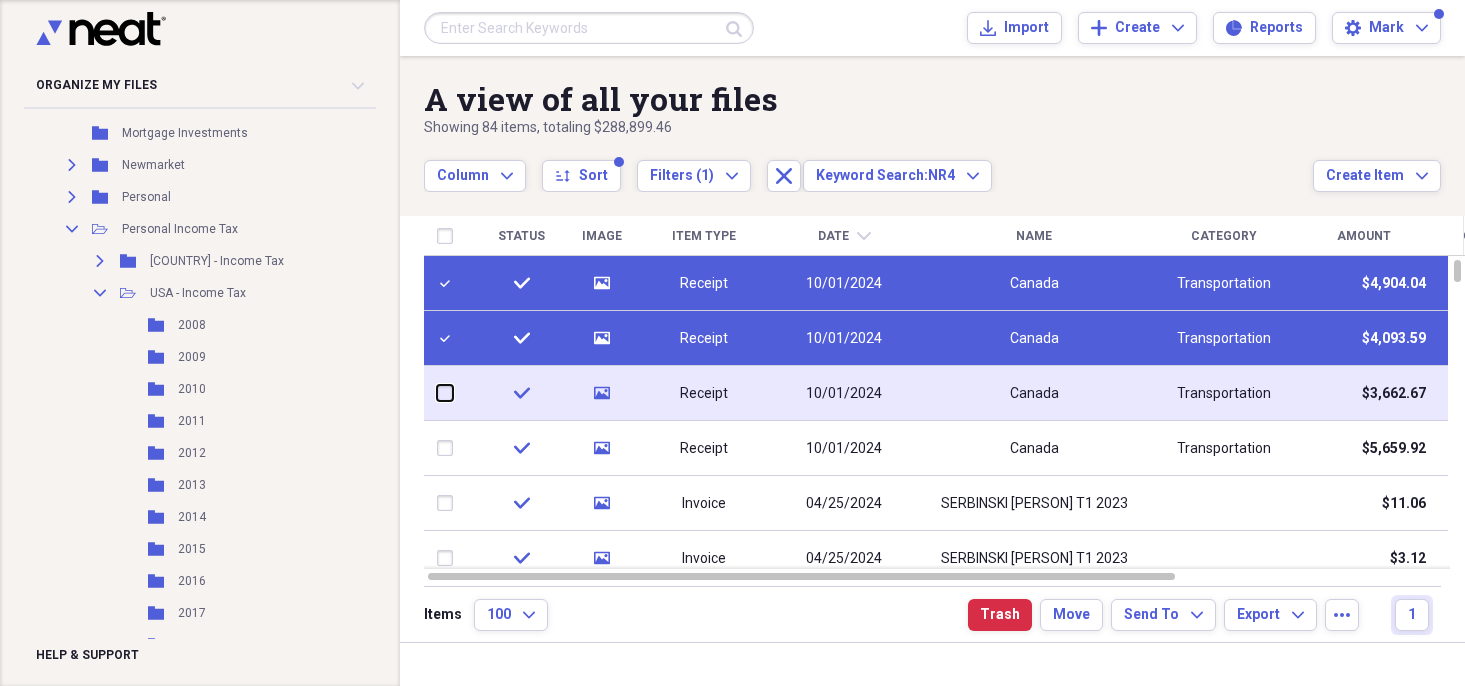 click at bounding box center (437, 393) 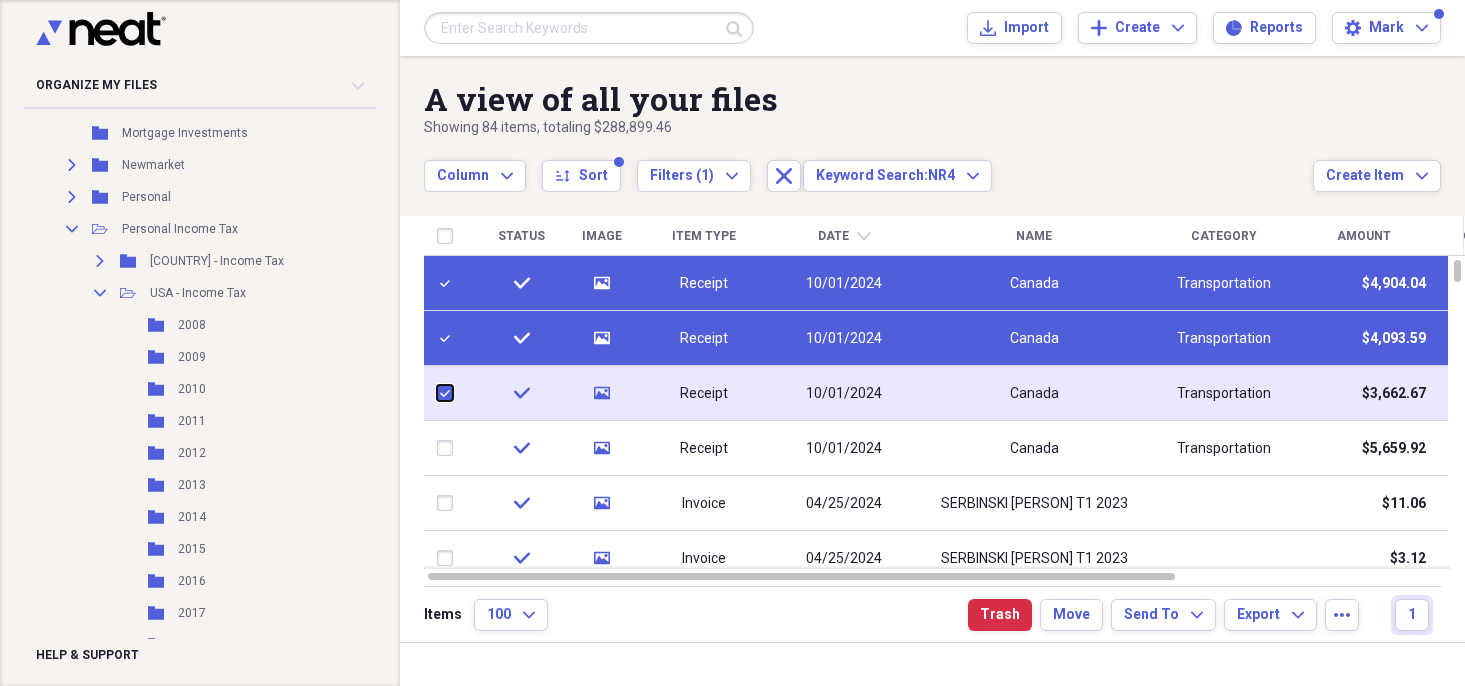 checkbox on "true" 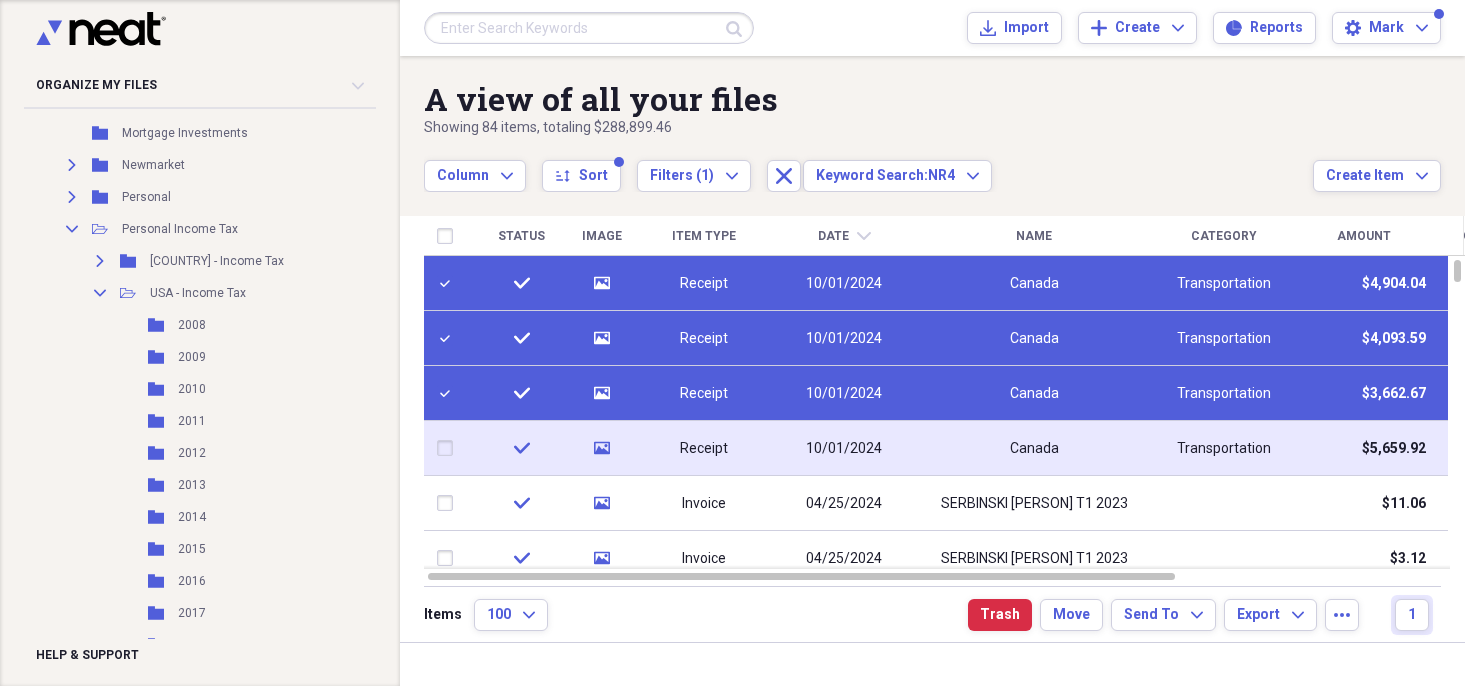 click at bounding box center (449, 448) 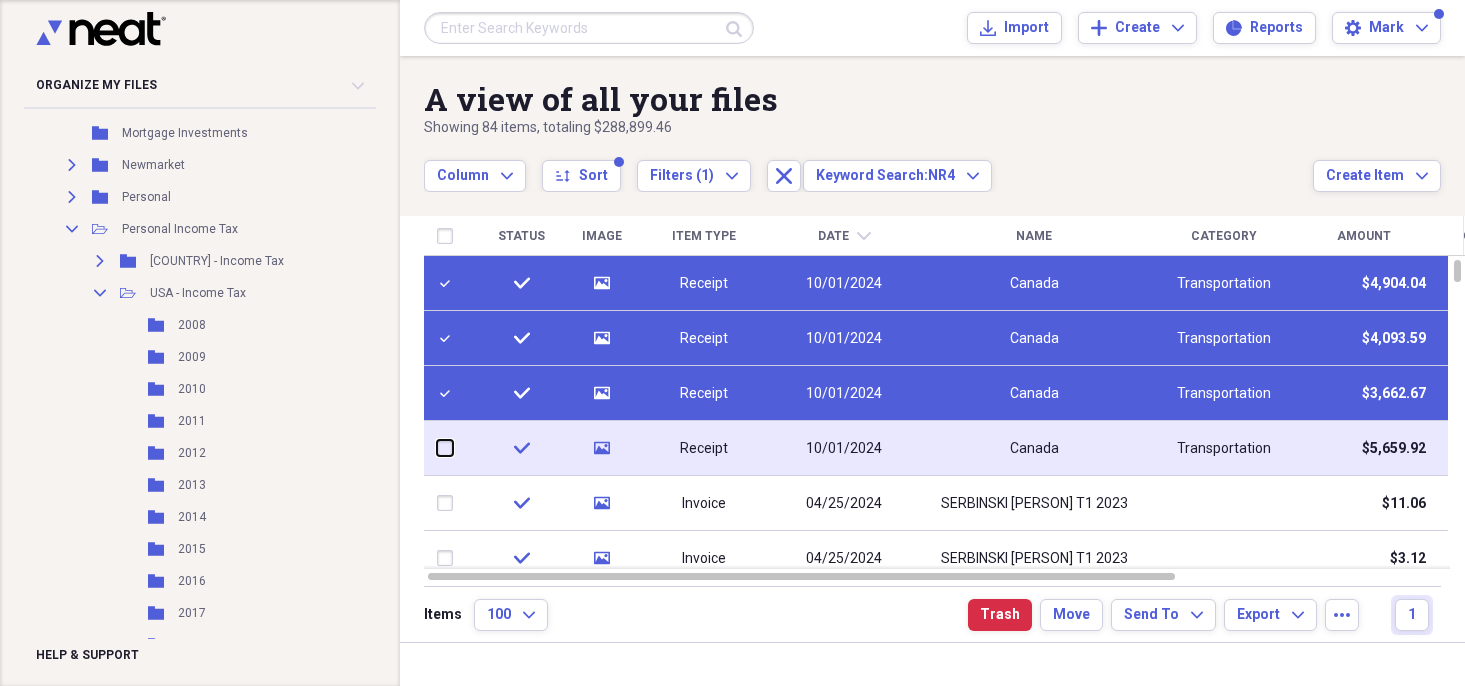 click at bounding box center [437, 448] 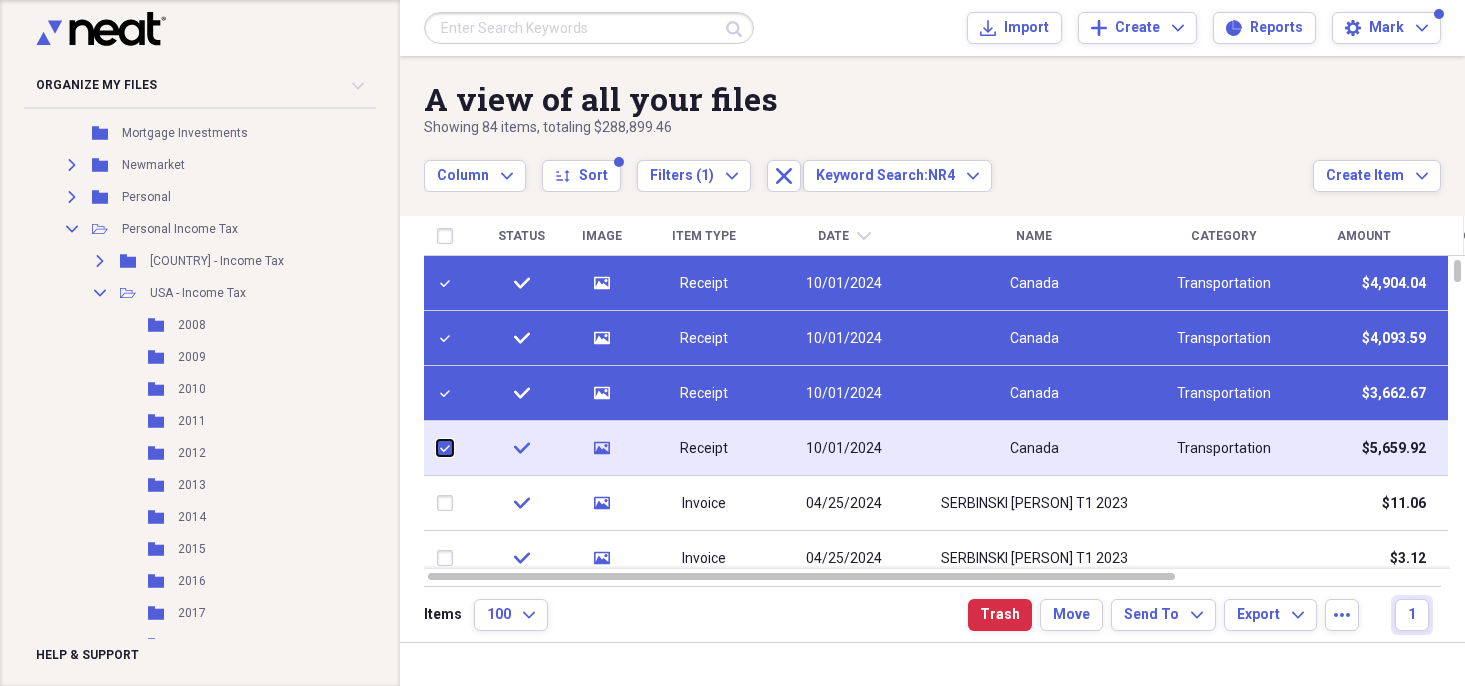 checkbox on "true" 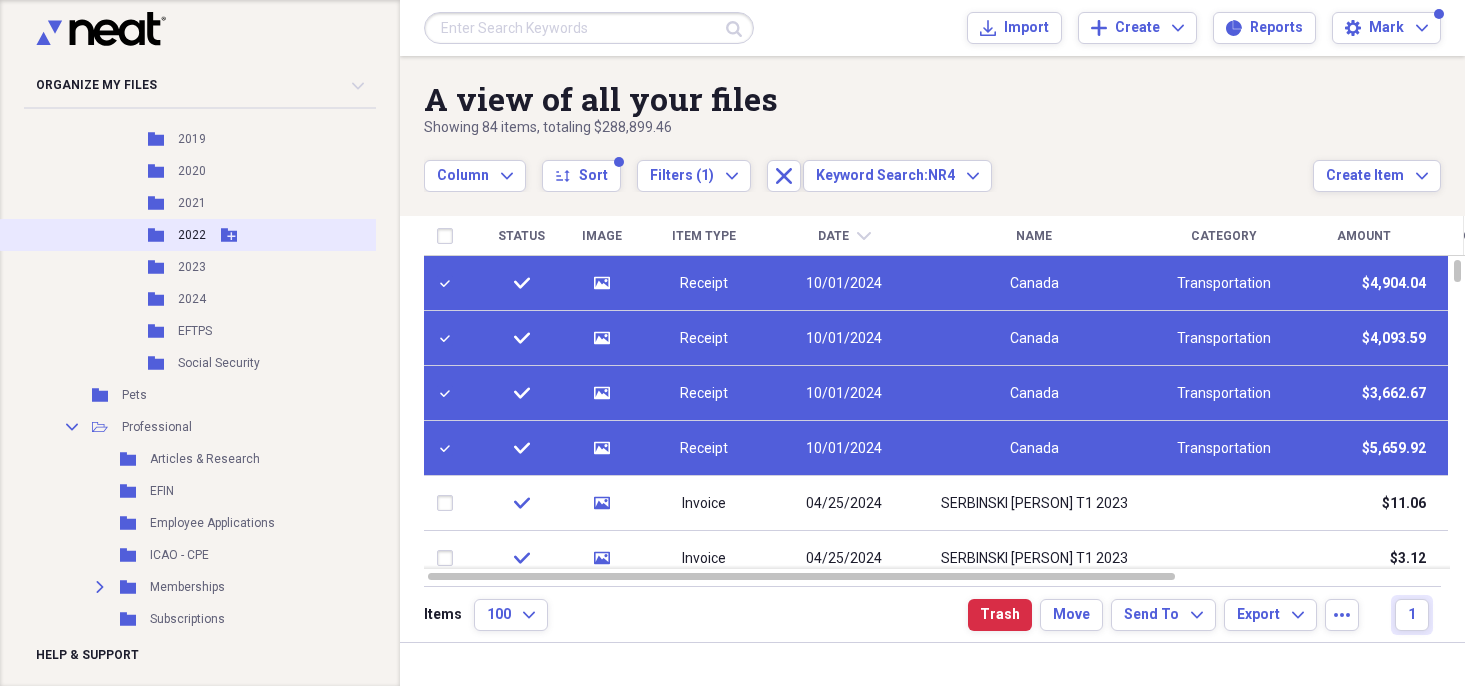 scroll, scrollTop: 2121, scrollLeft: 0, axis: vertical 